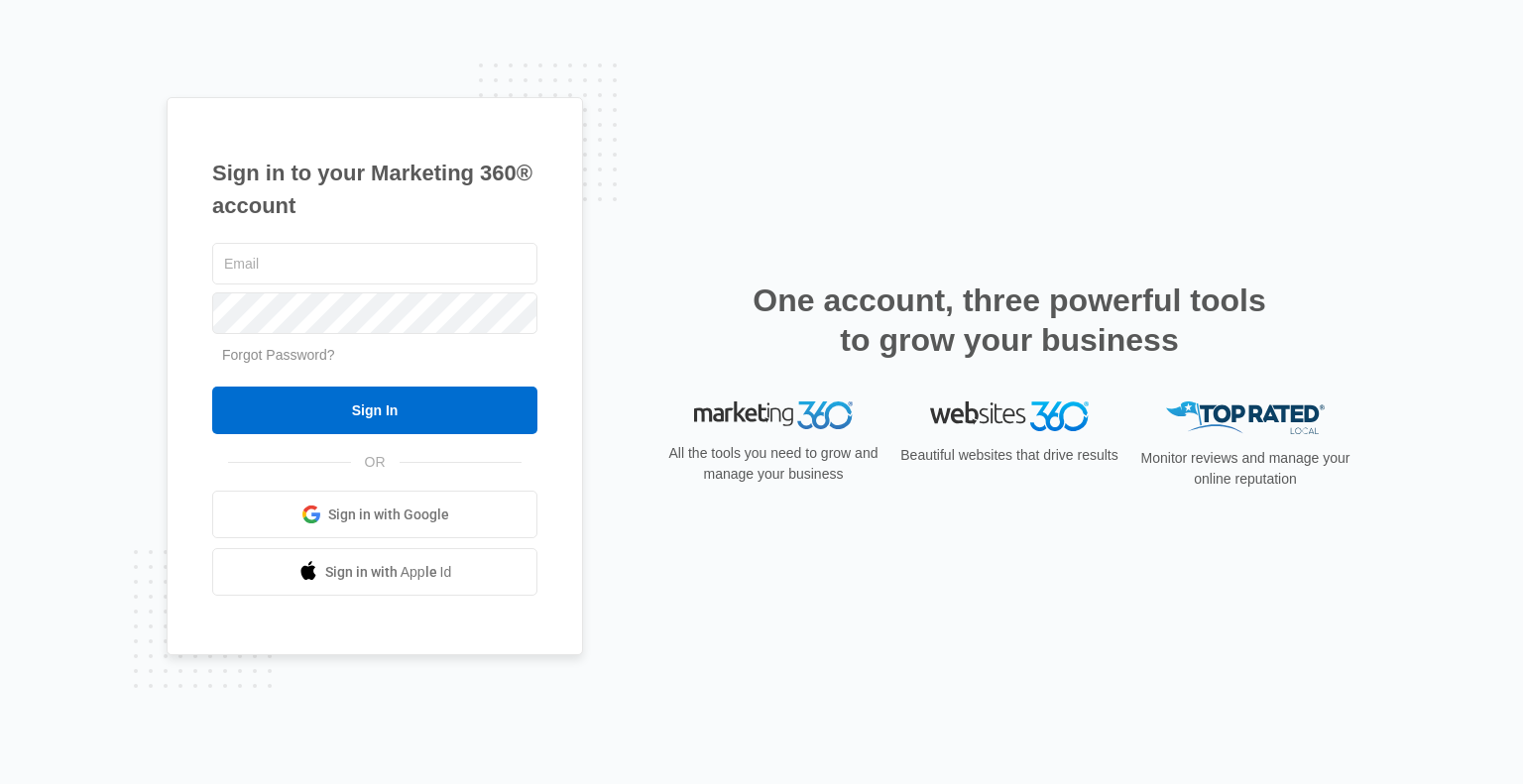 scroll, scrollTop: 0, scrollLeft: 0, axis: both 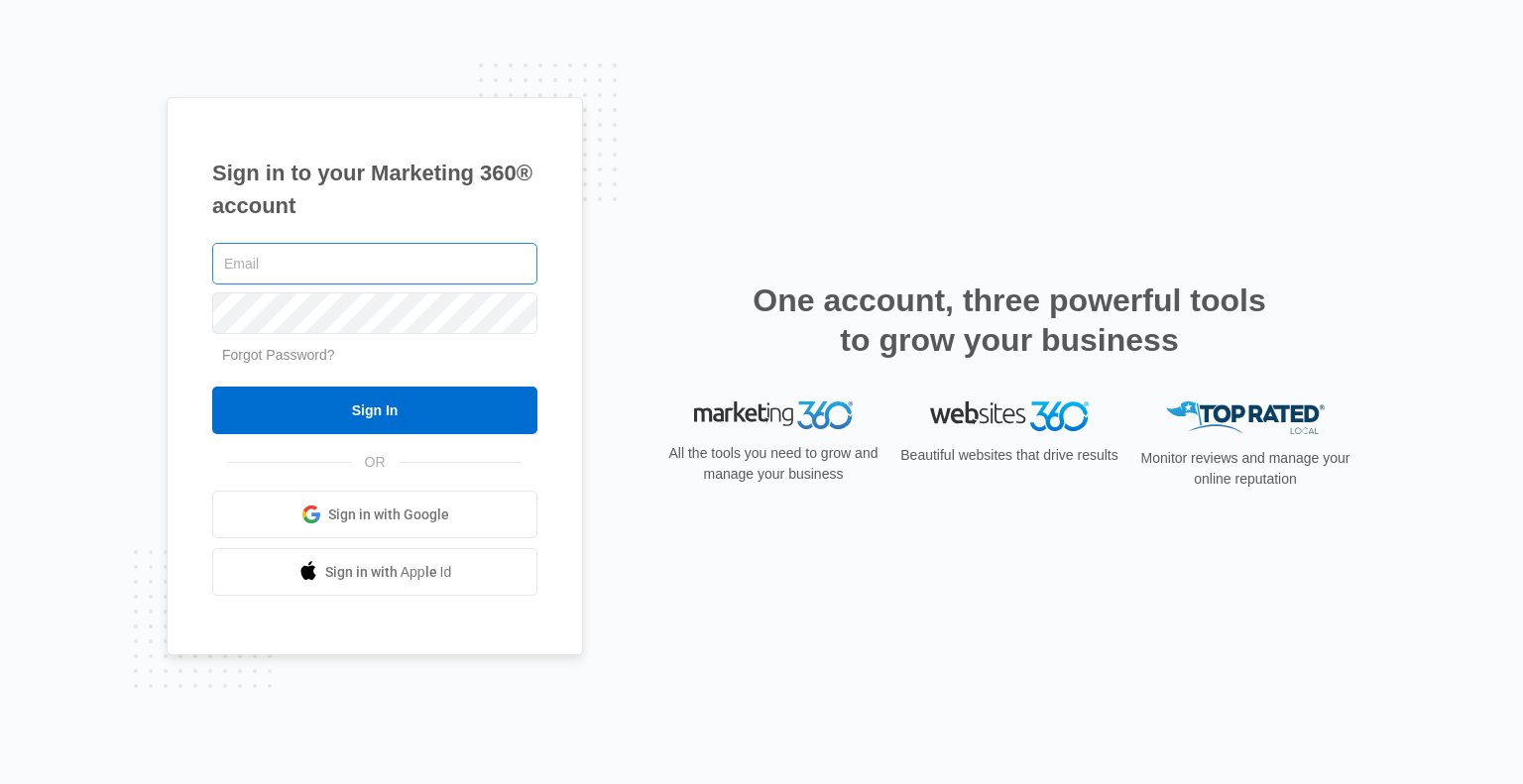click at bounding box center (375, 264) 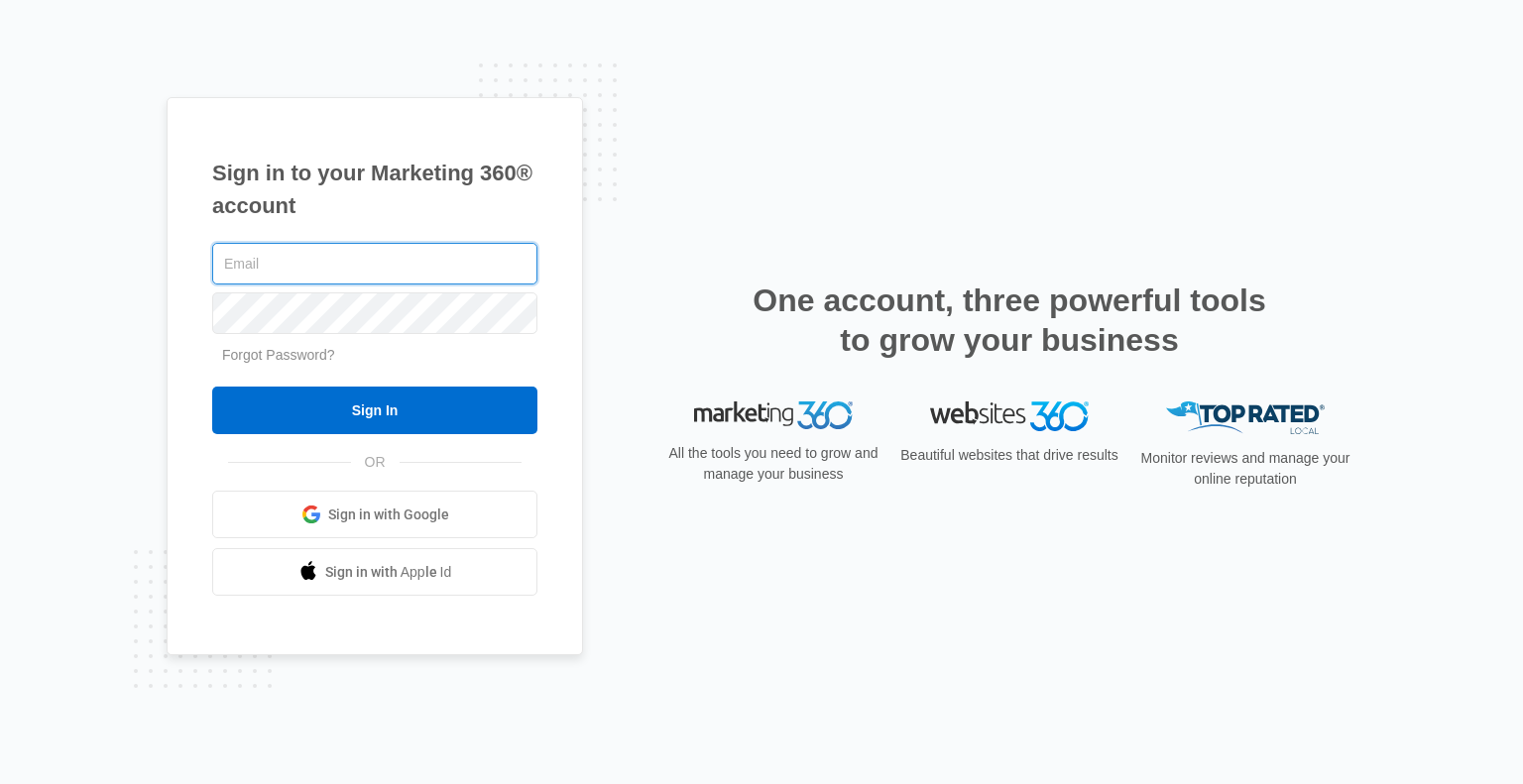 type on "[EMAIL]" 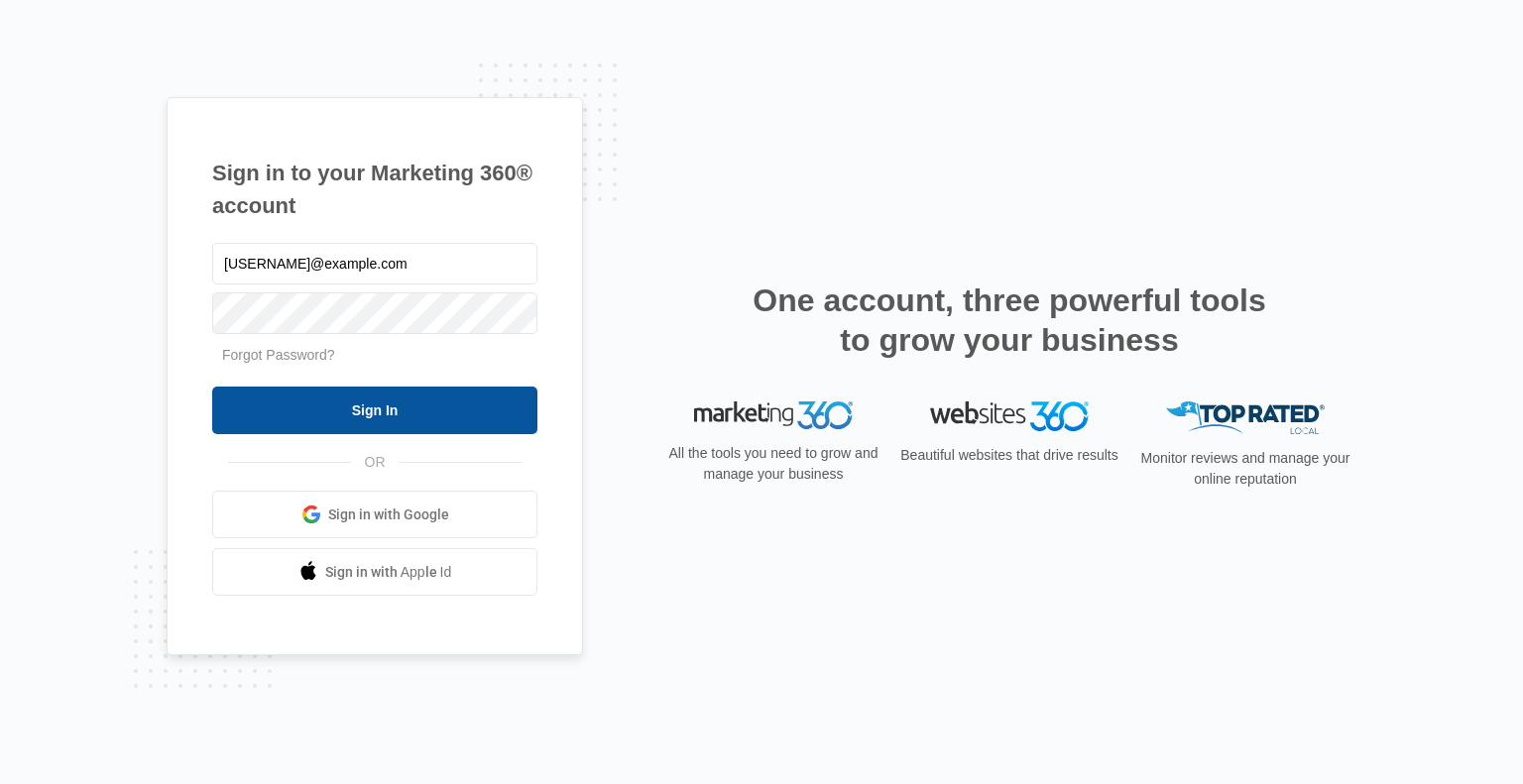 click on "Sign In" at bounding box center (375, 410) 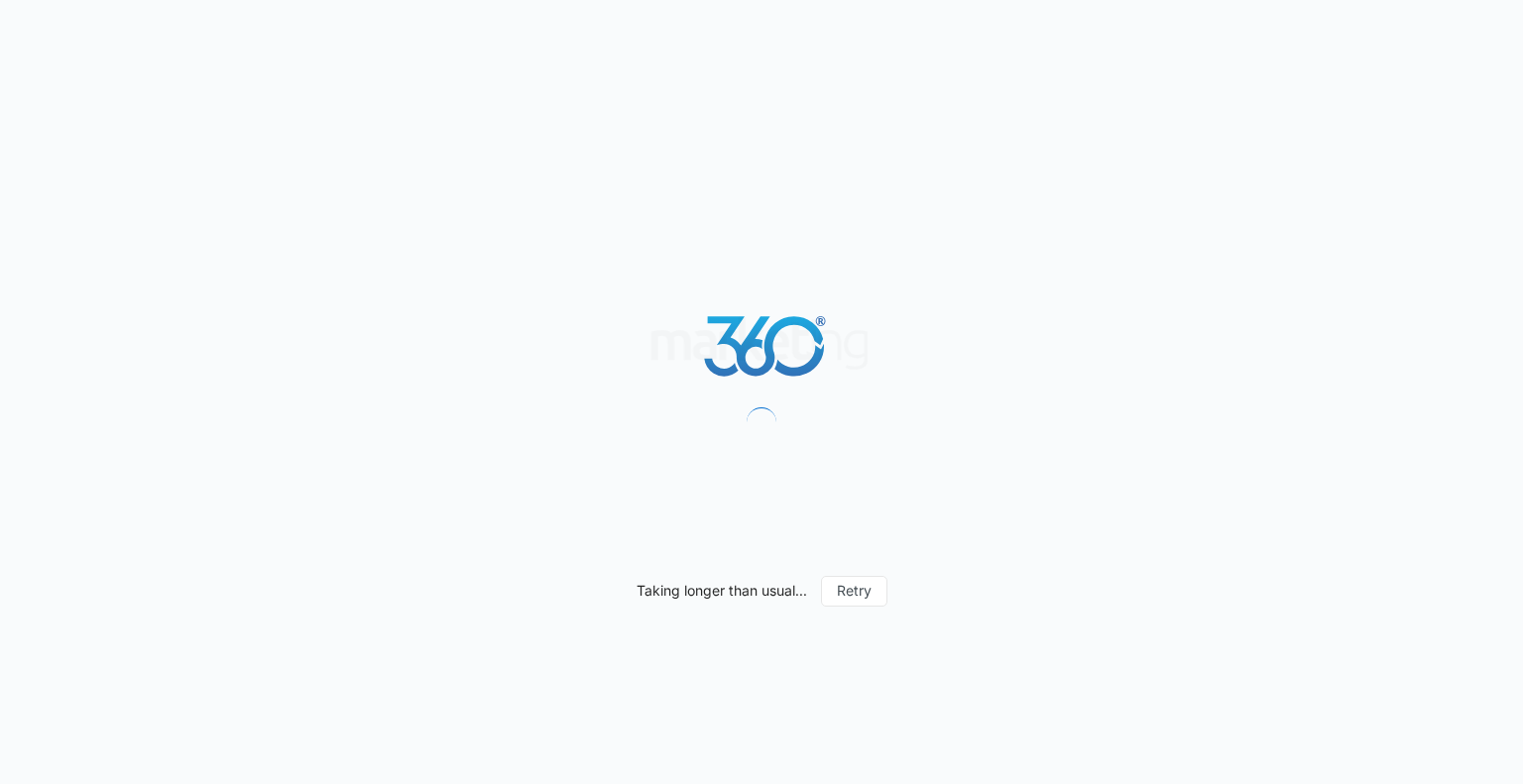 scroll, scrollTop: 0, scrollLeft: 0, axis: both 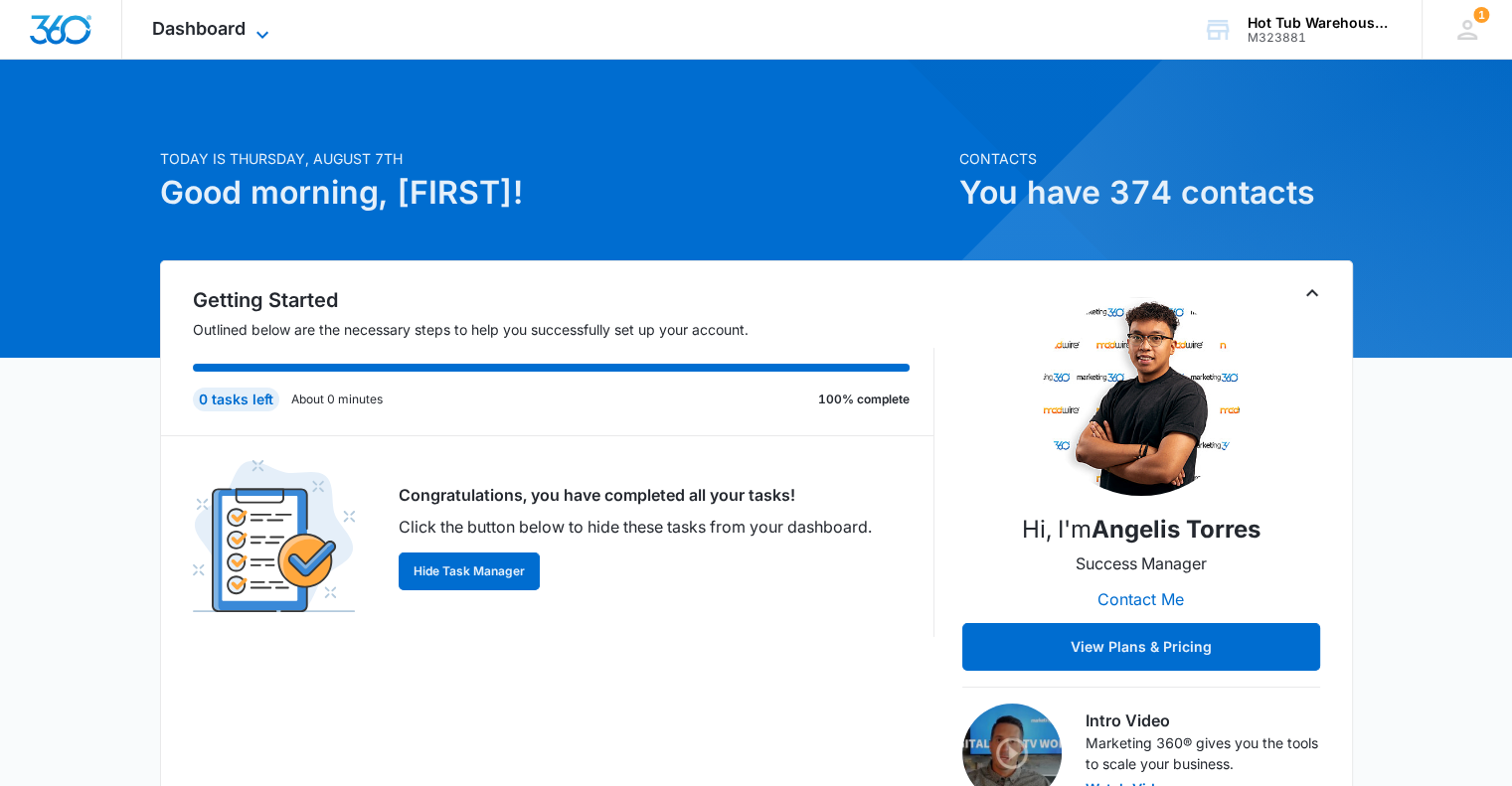 click on "Dashboard" at bounding box center [199, 28] 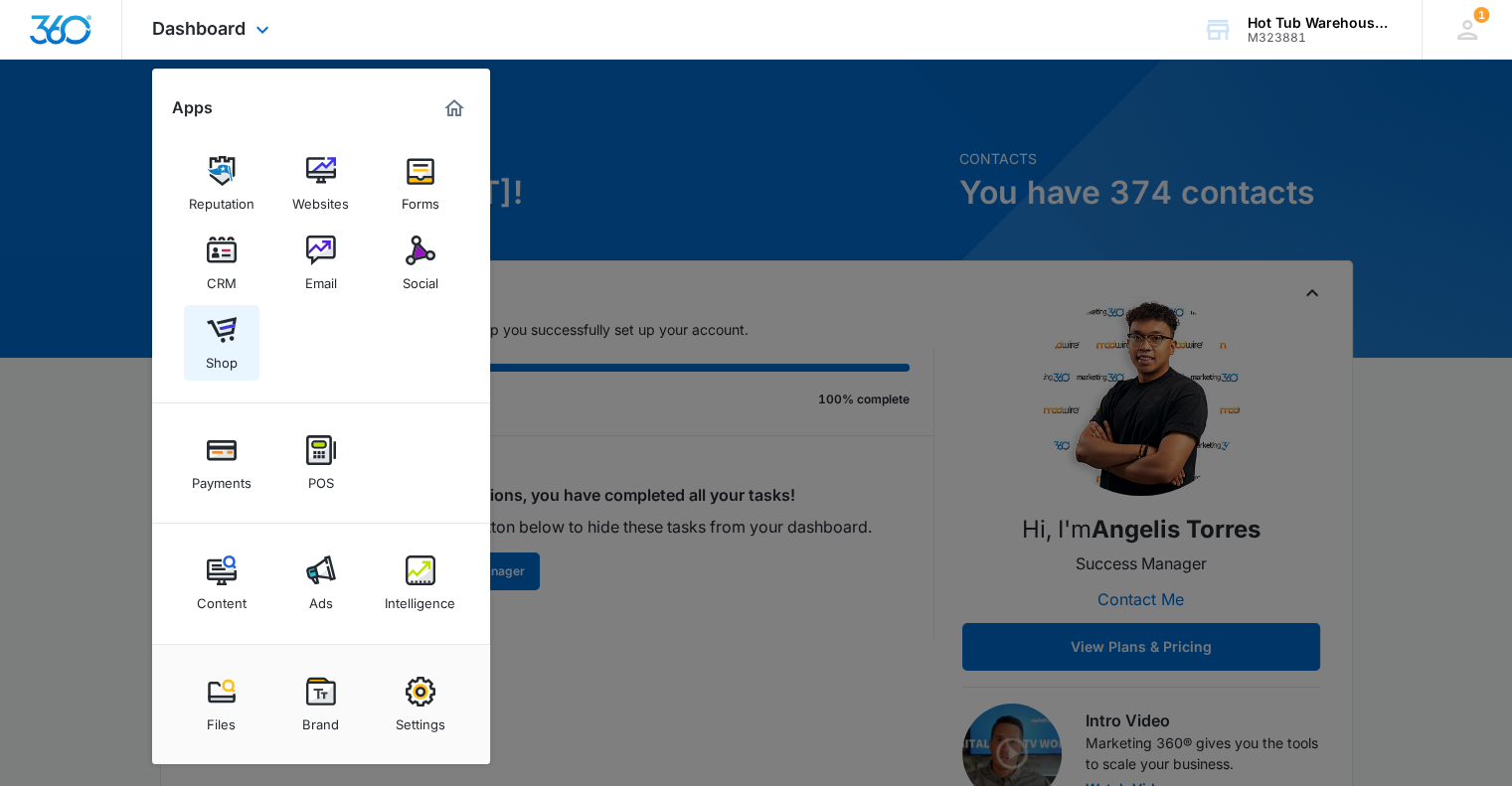 click at bounding box center [222, 330] 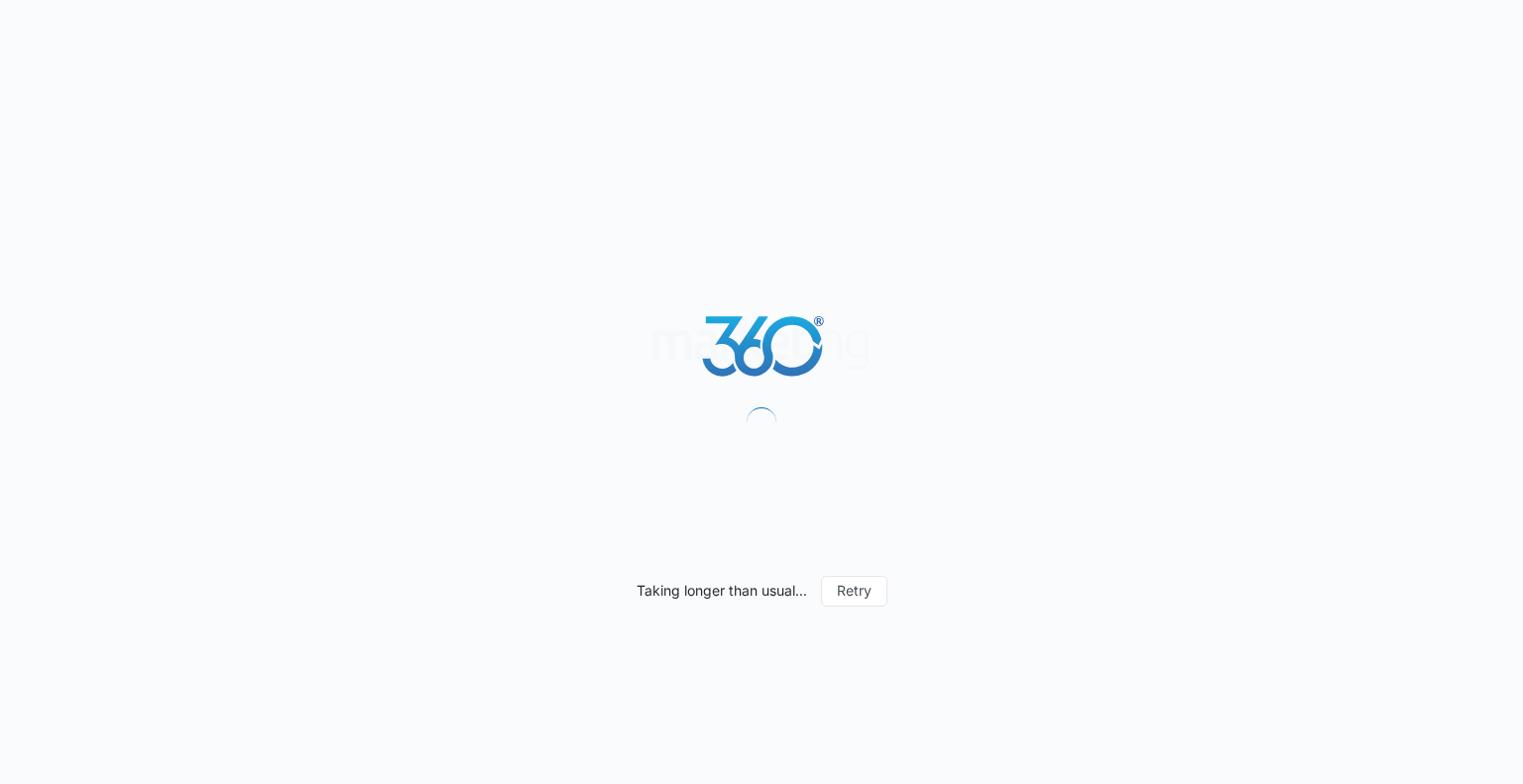 scroll, scrollTop: 0, scrollLeft: 0, axis: both 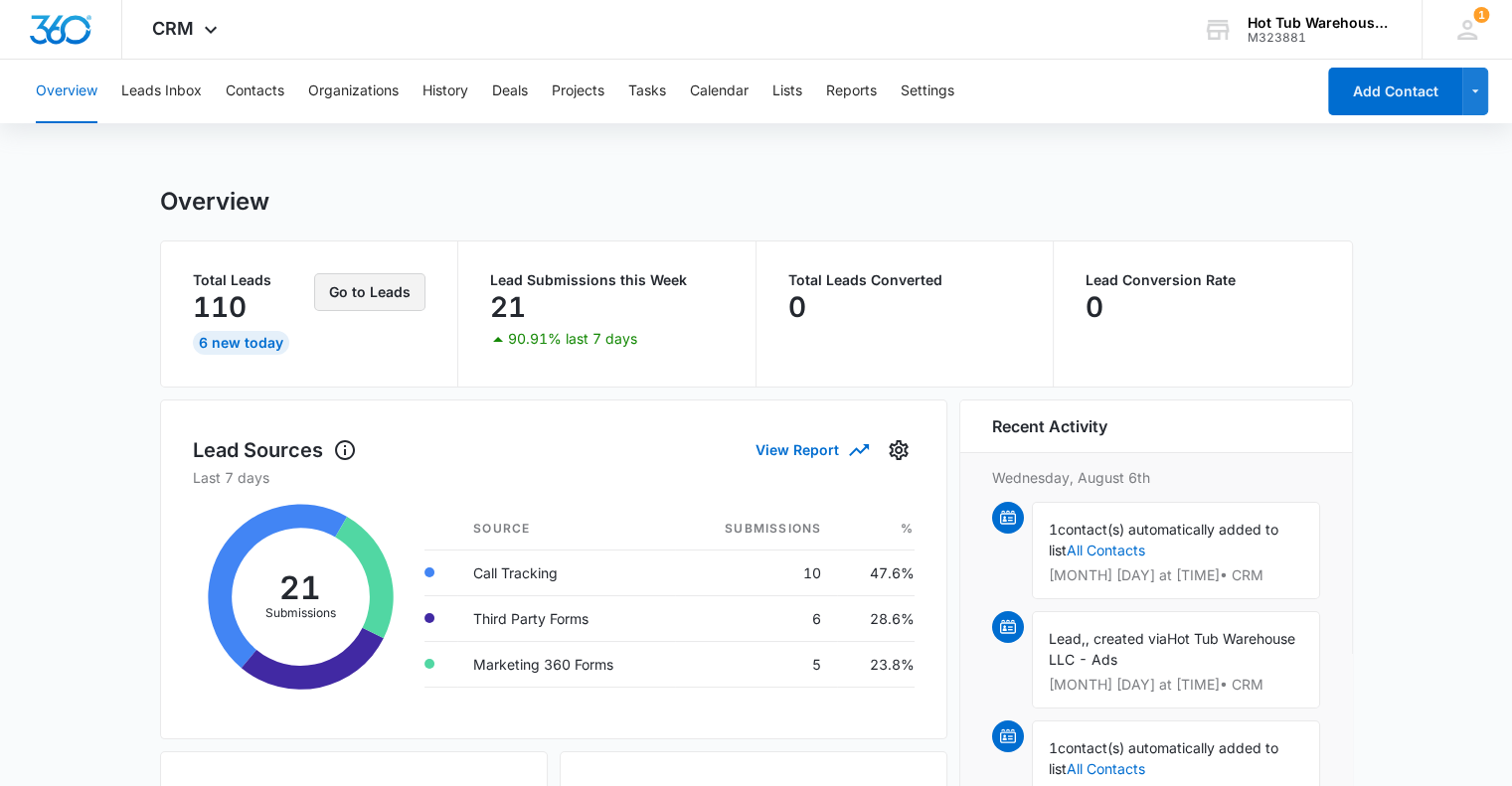 click on "Go to Leads" at bounding box center (370, 292) 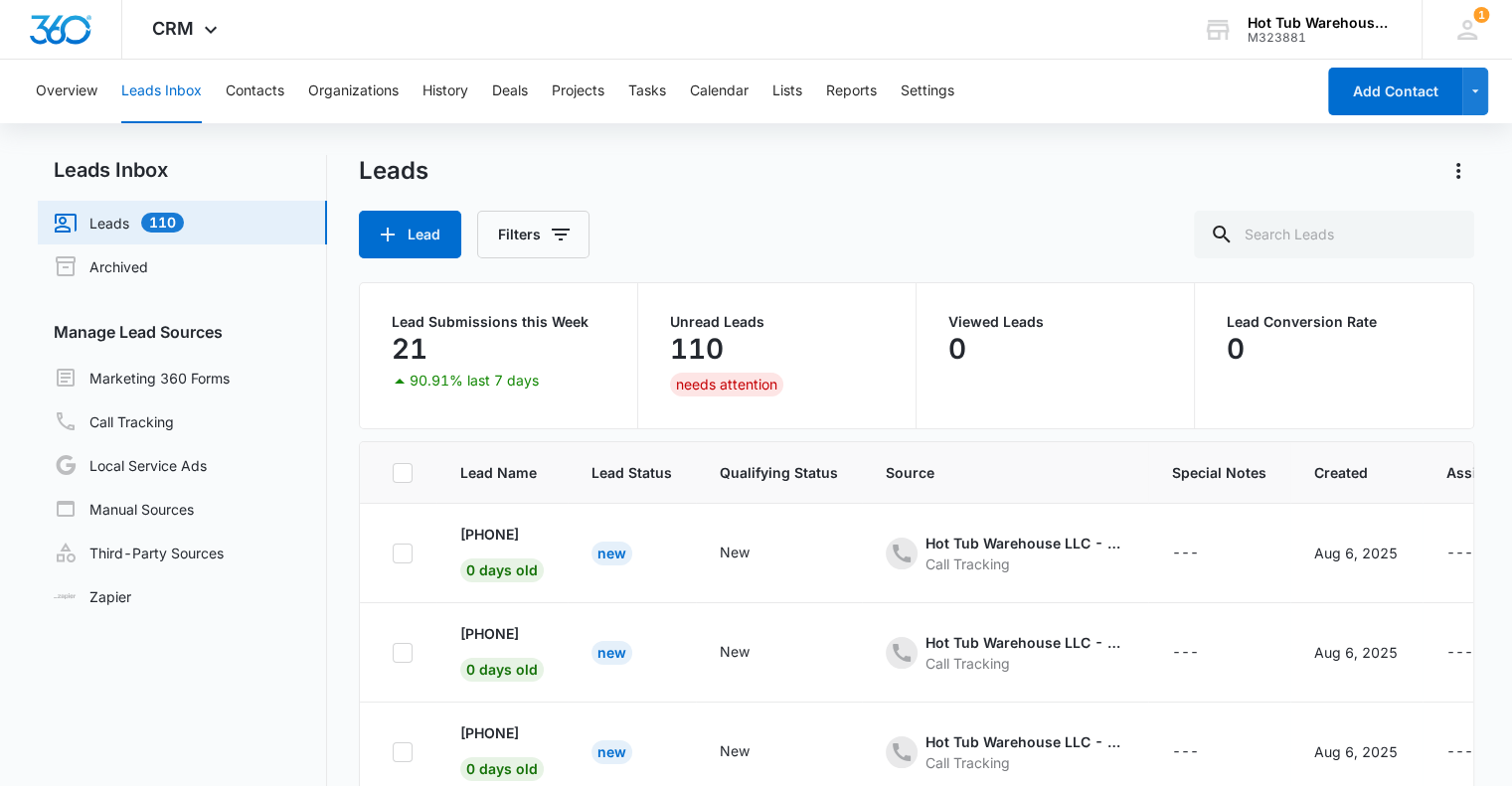 click 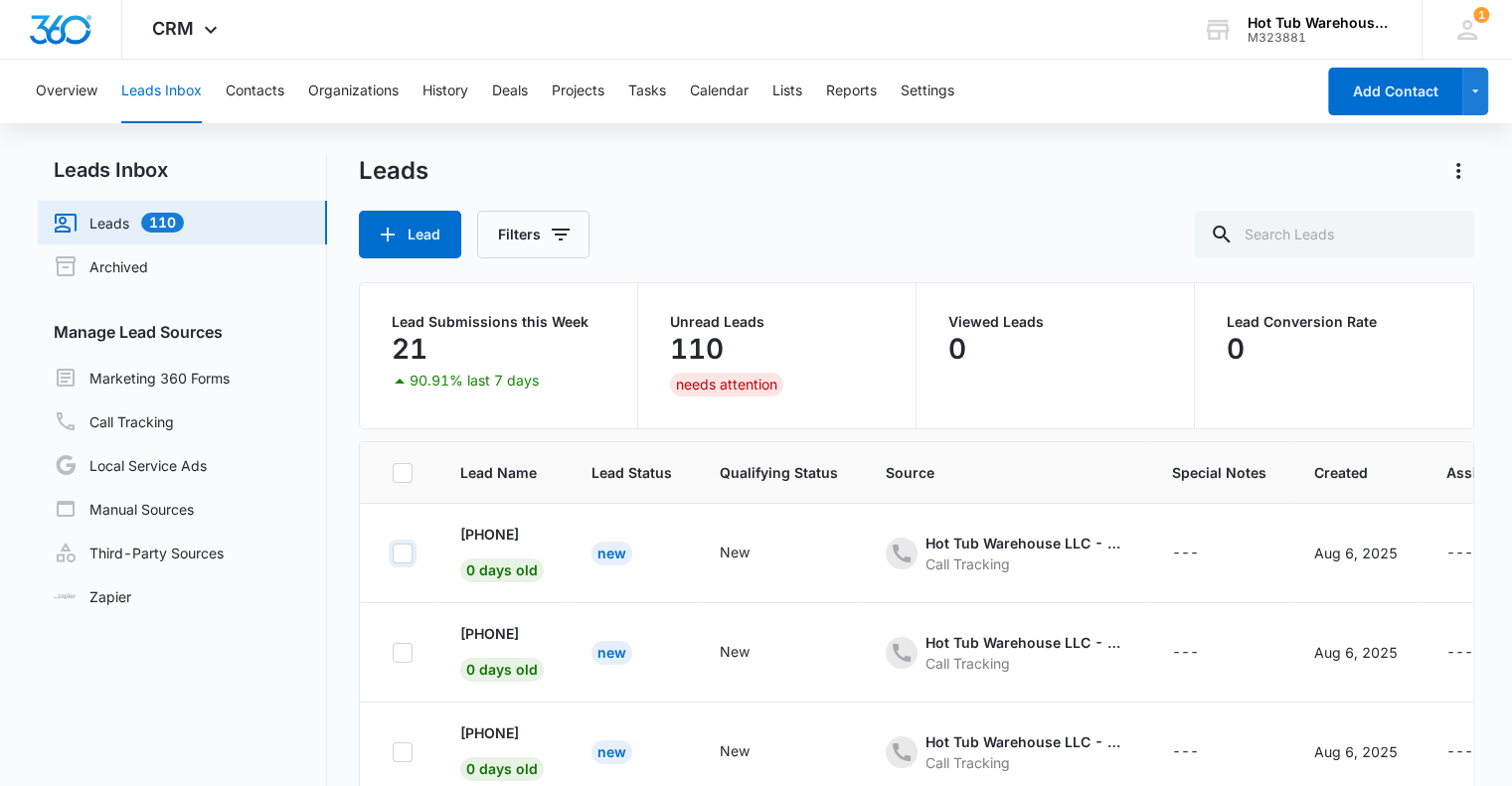 click at bounding box center (392, 552) 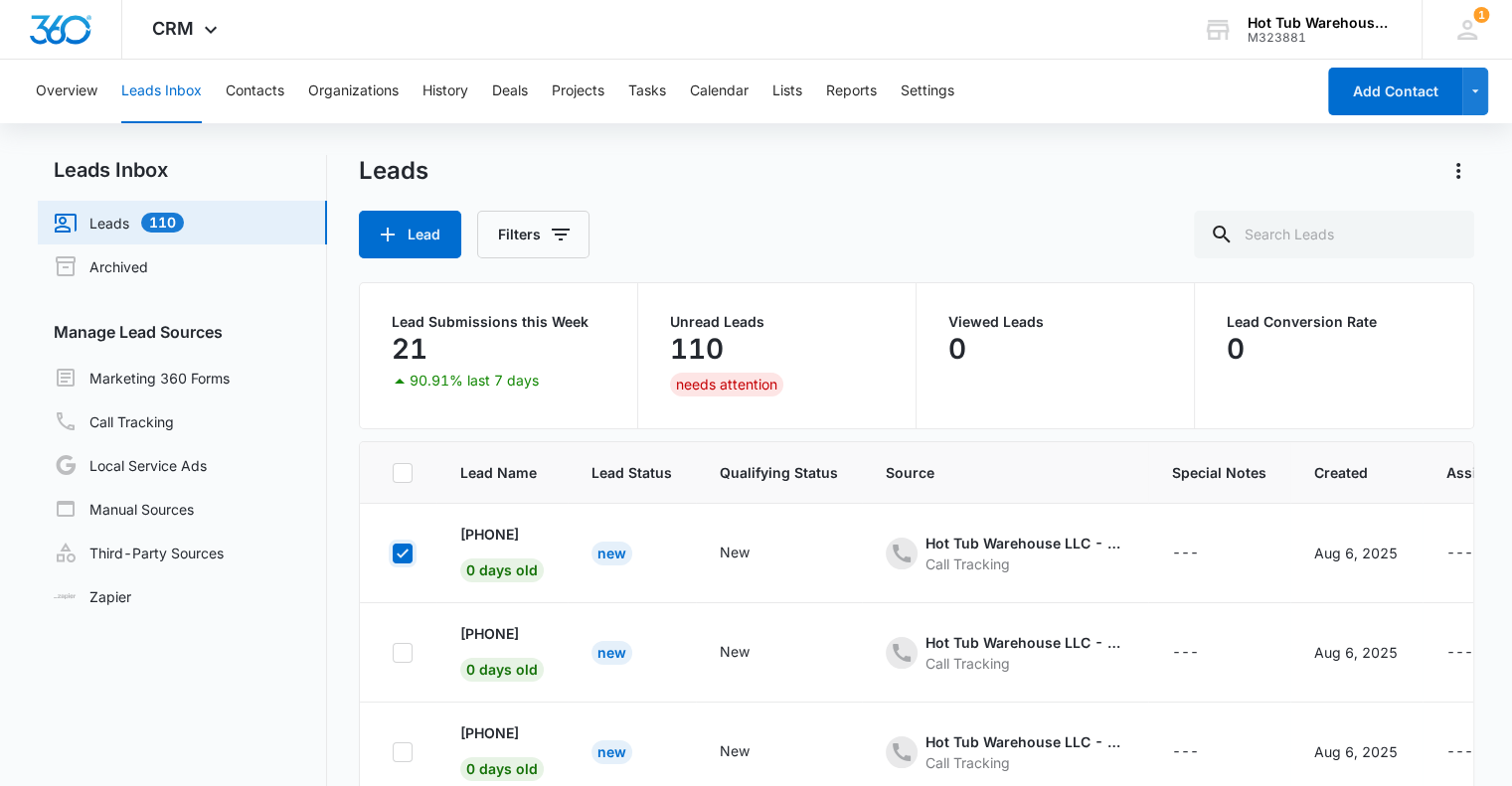 checkbox on "true" 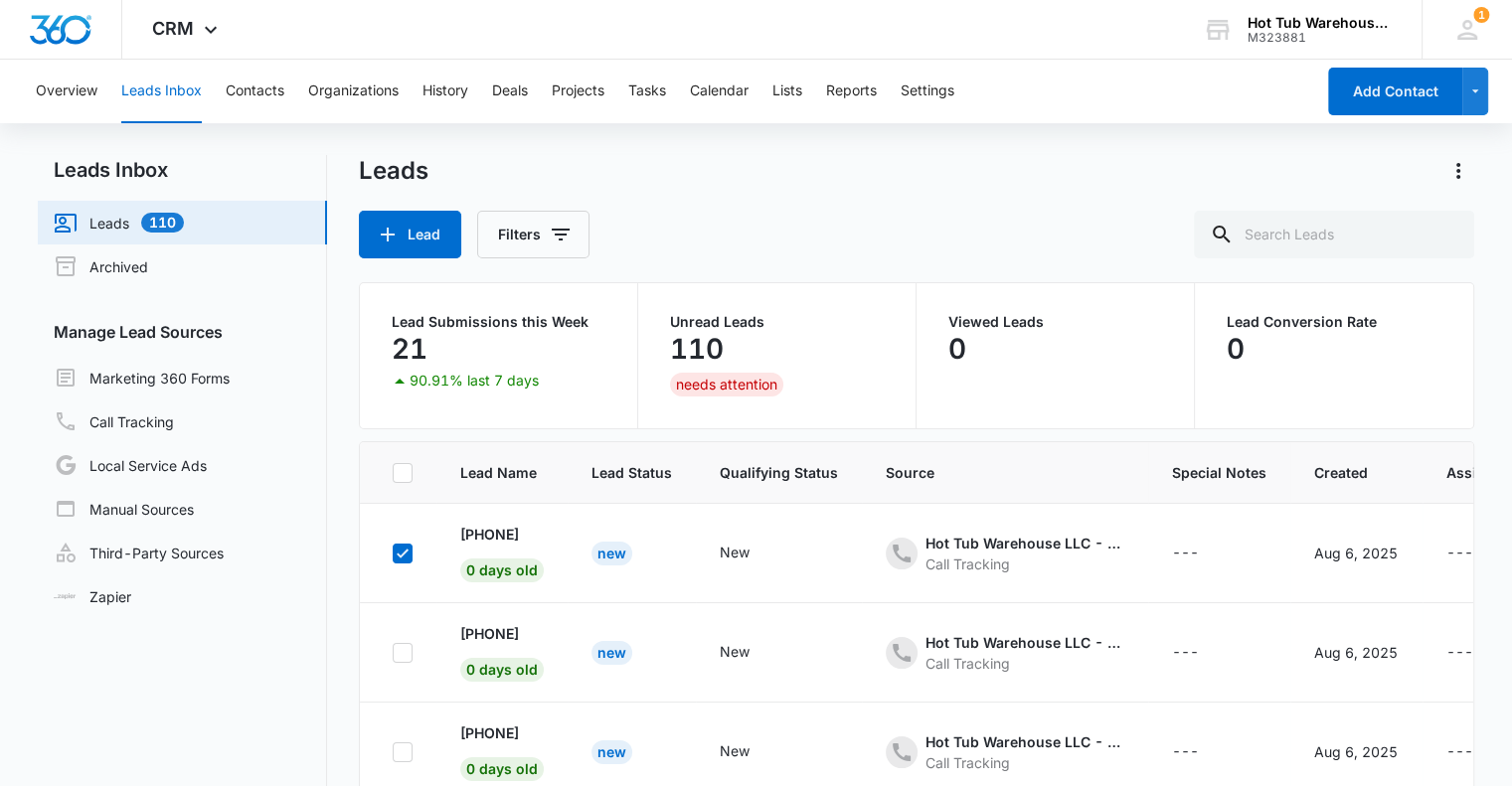 click 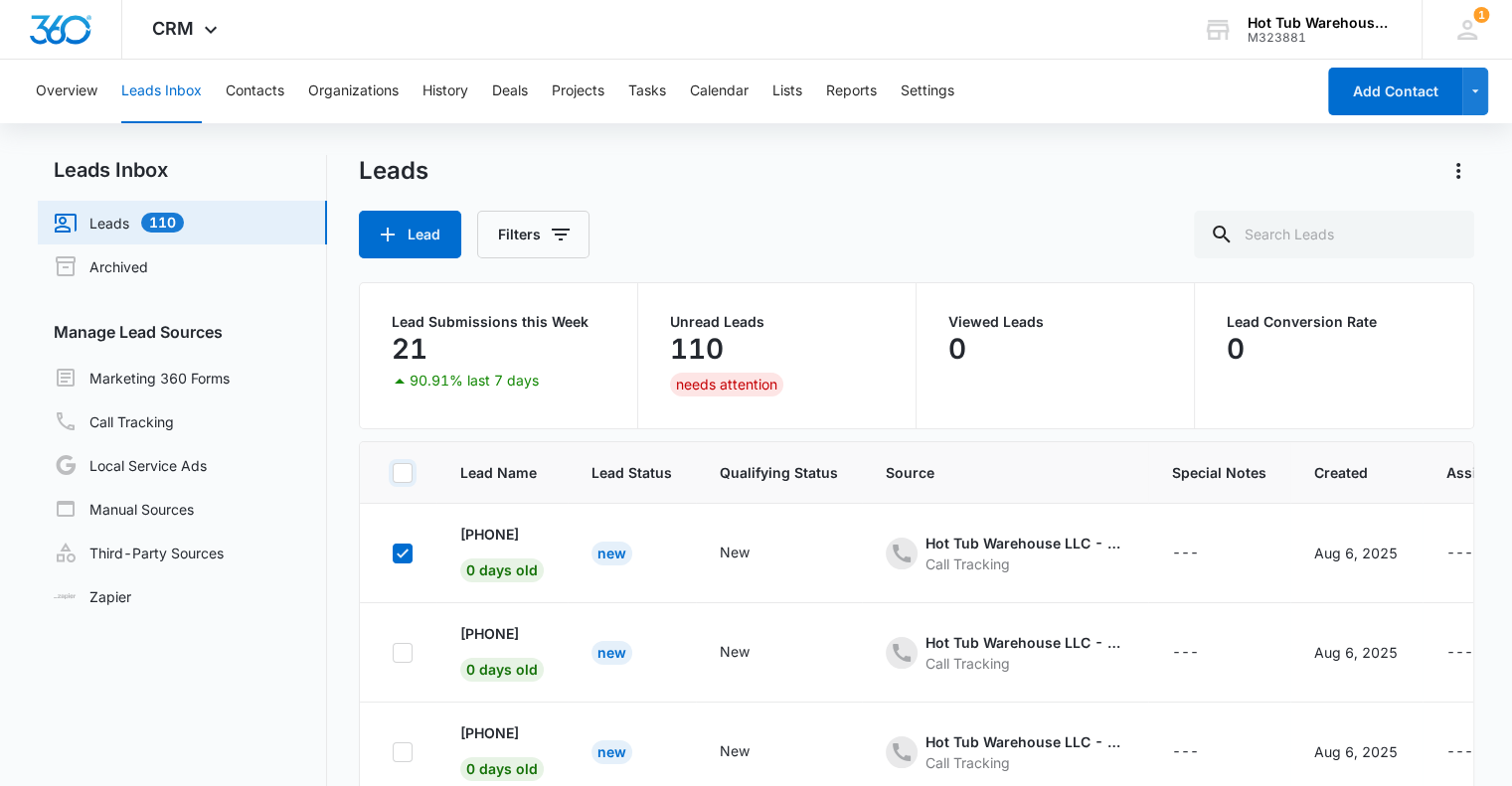 click at bounding box center [392, 472] 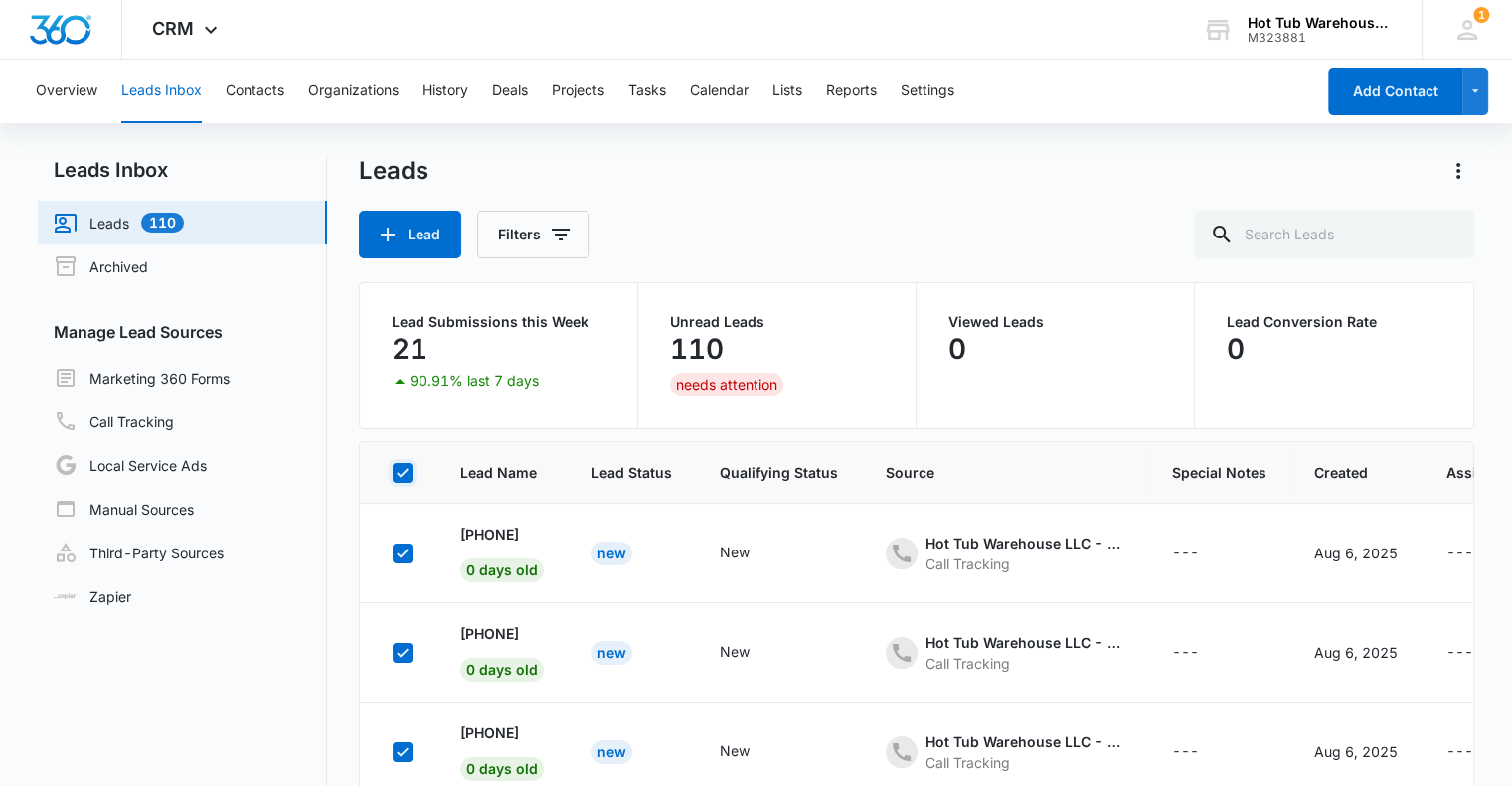 checkbox on "true" 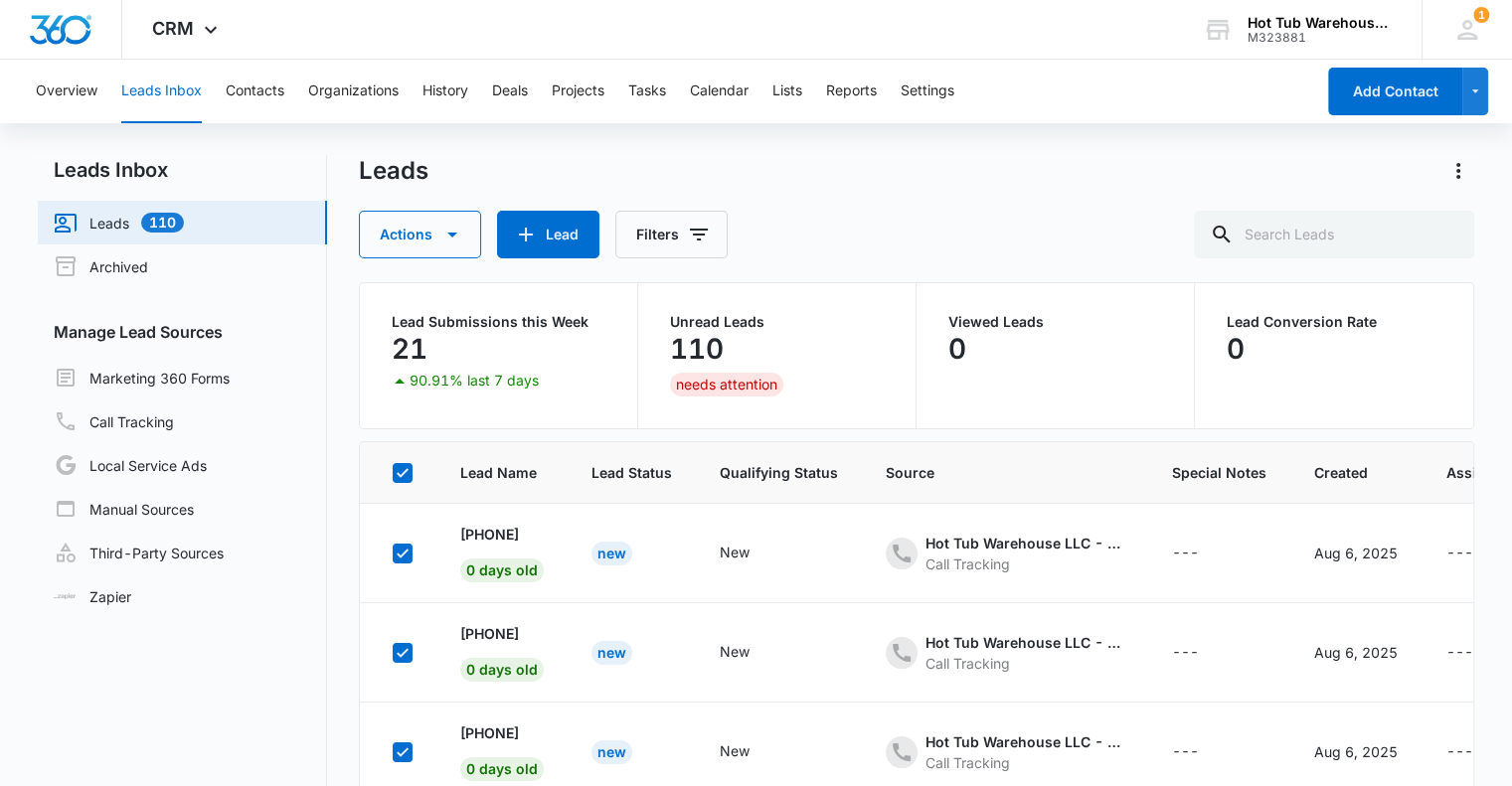 scroll, scrollTop: 3, scrollLeft: 0, axis: vertical 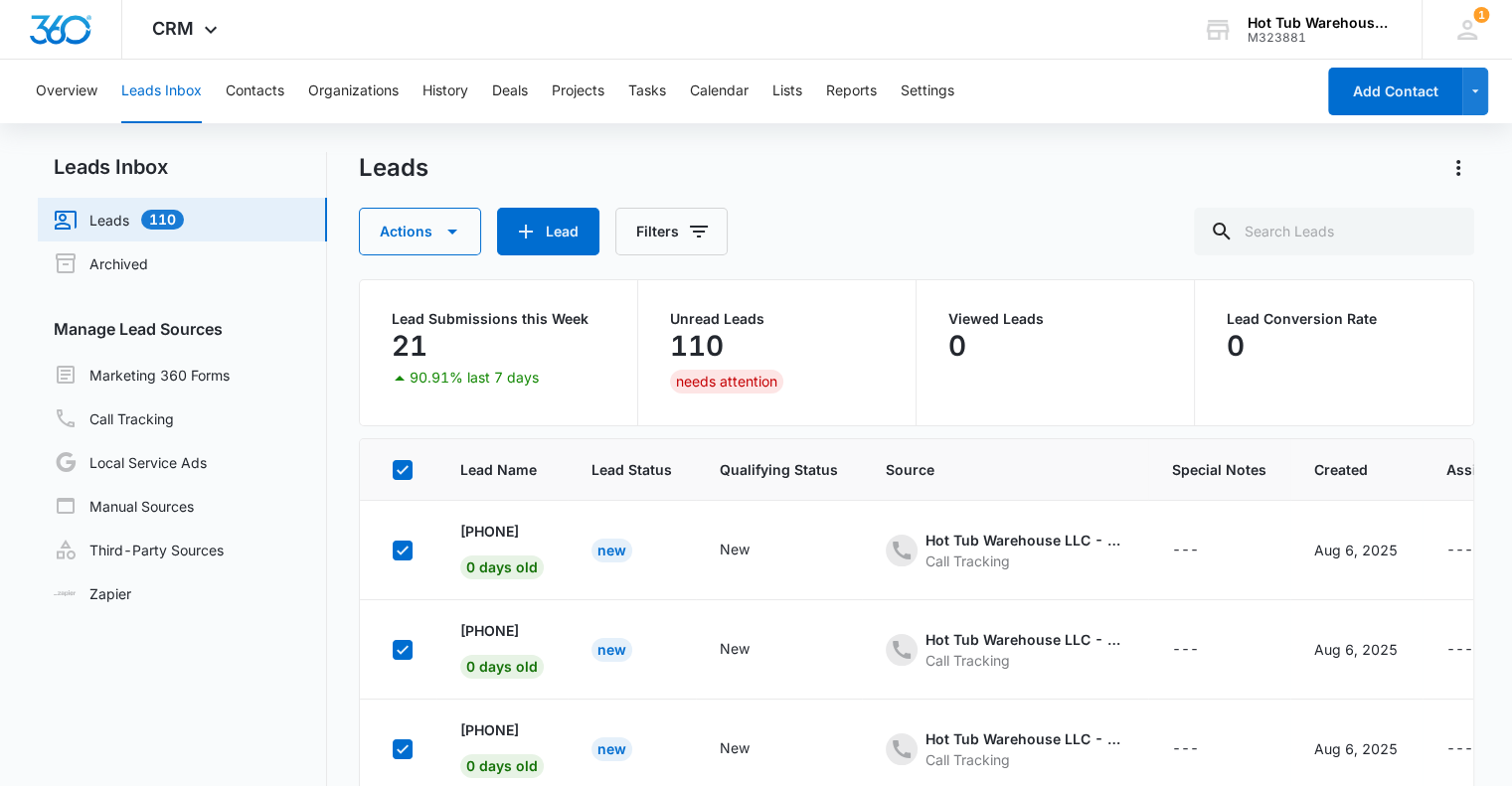 click on "Lead Submissions this Week 21 90.91% last 7 days" at bounding box center [499, 353] 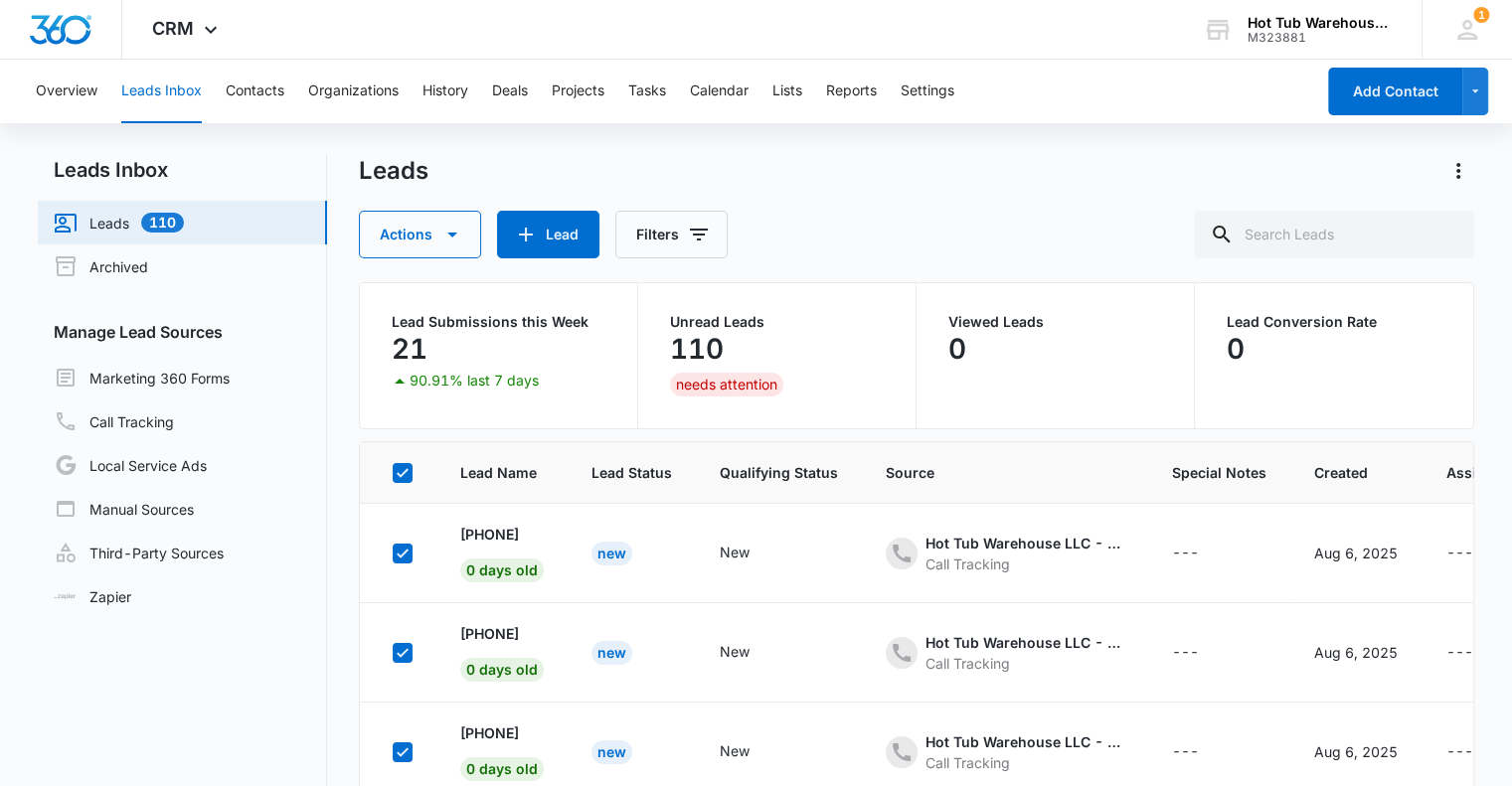 click 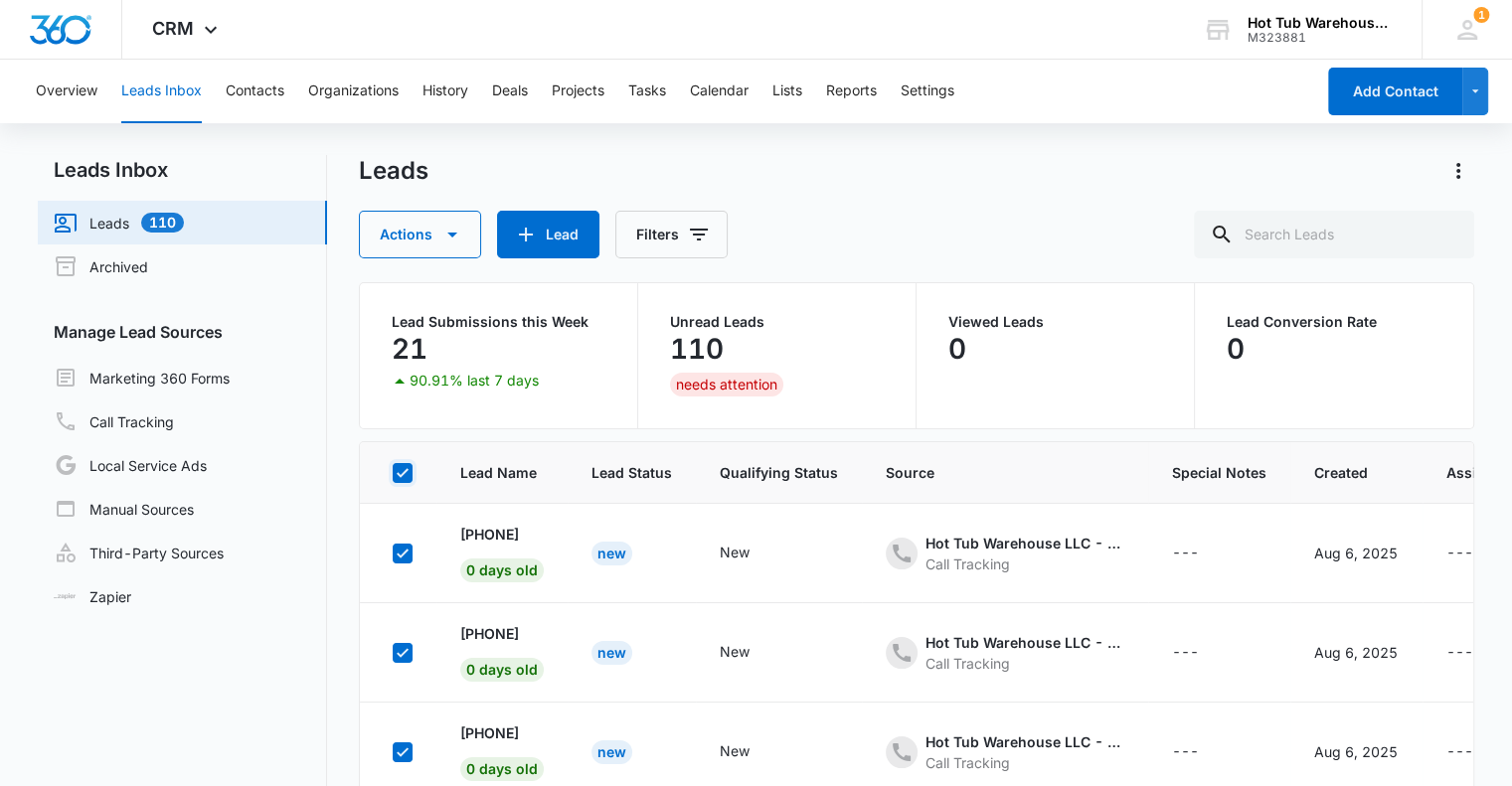 click at bounding box center [392, 472] 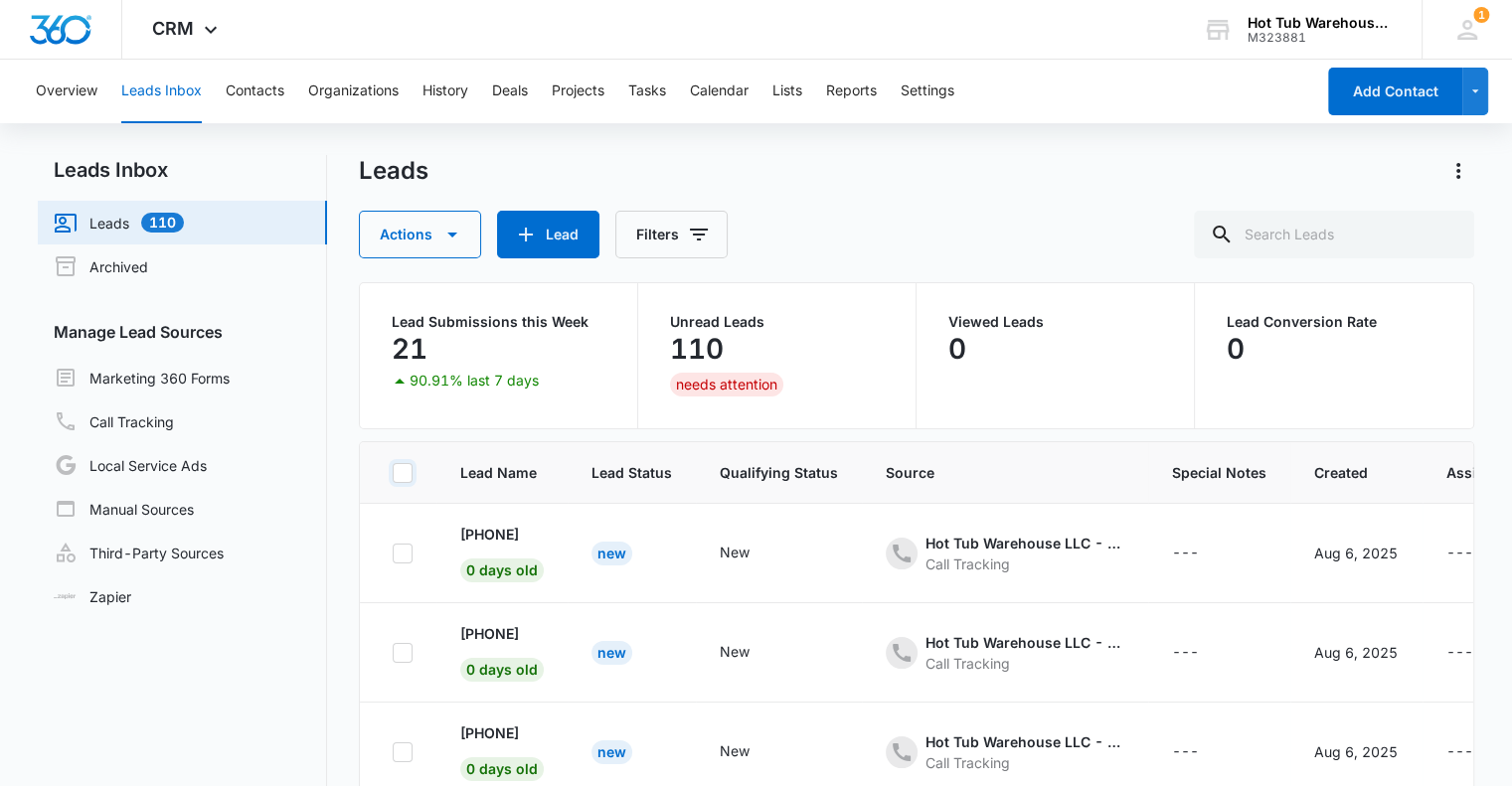 checkbox on "false" 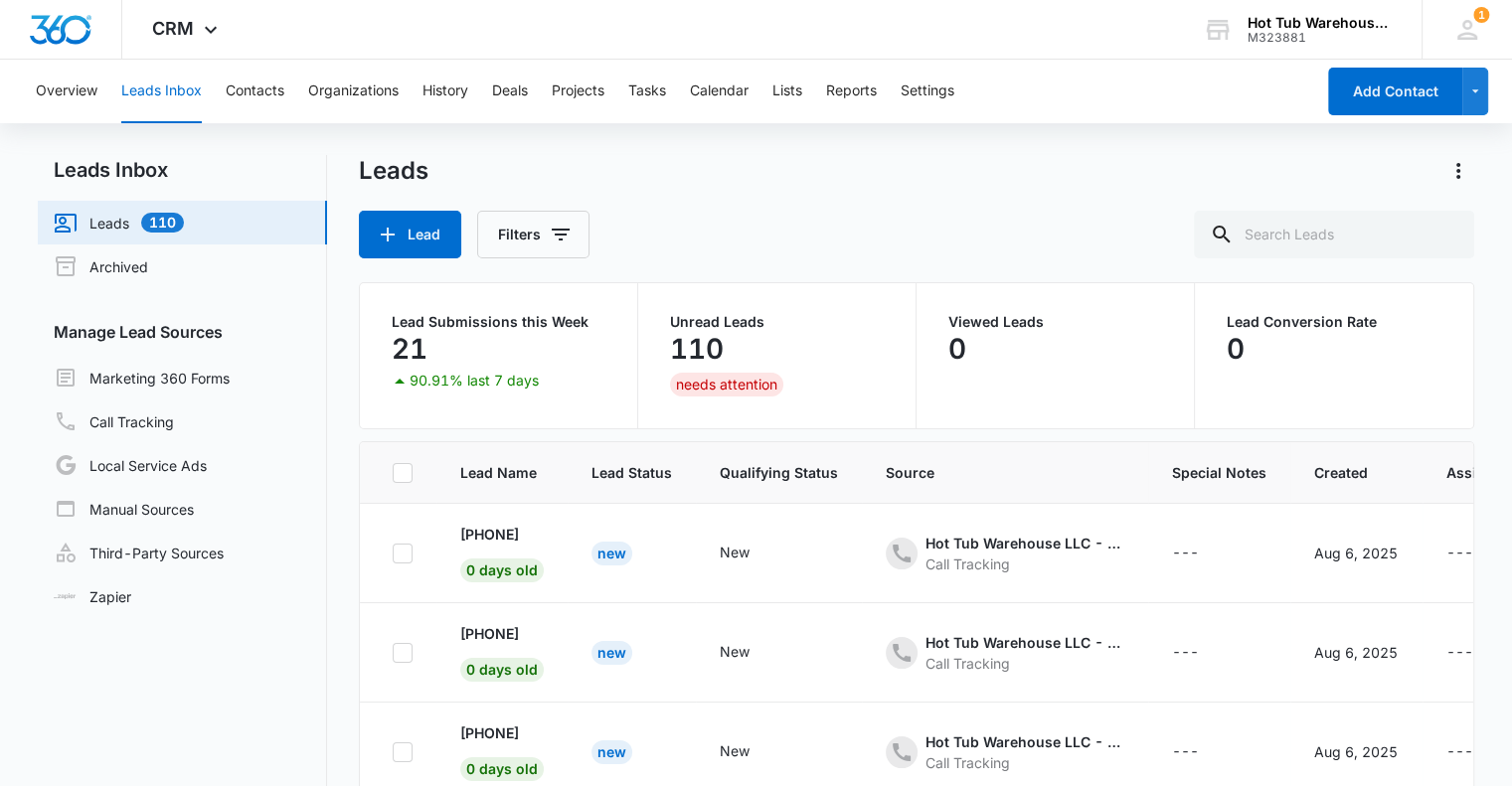 click on "Hot Tub Warehouse LLC - Ads Call Tracking" at bounding box center (1005, 553) 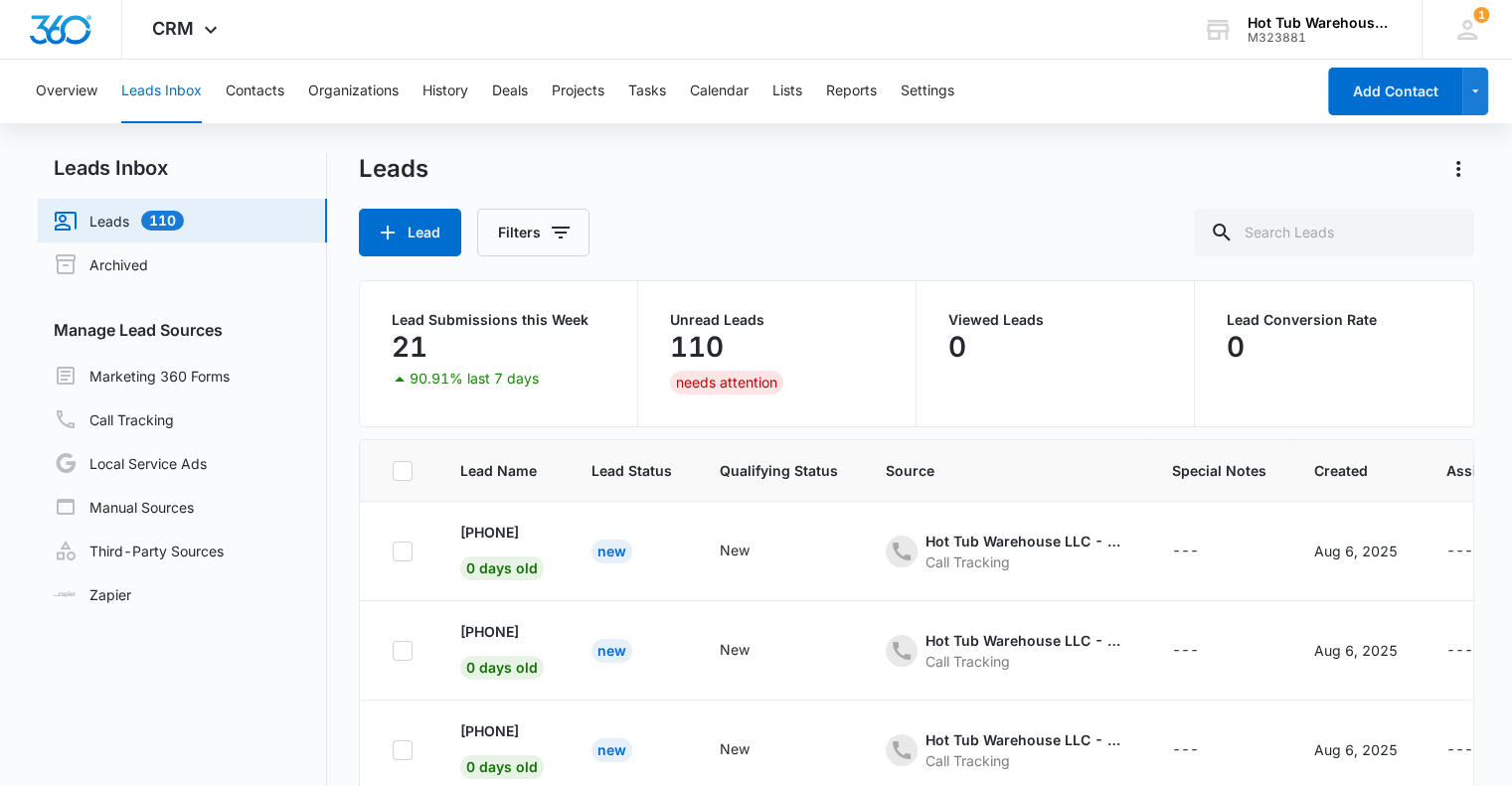 click on "Viewed Leads 0" at bounding box center [1056, 354] 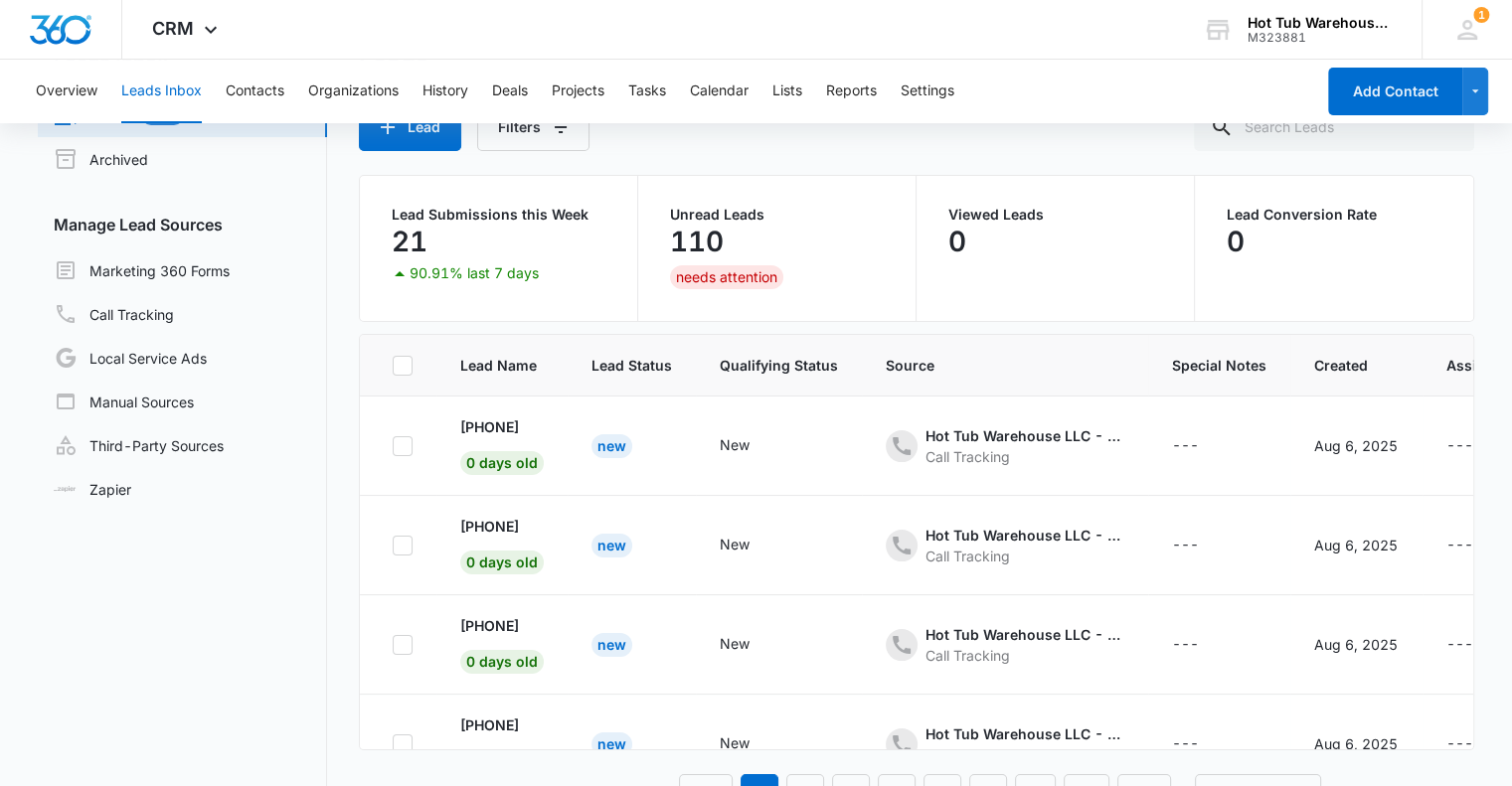 scroll, scrollTop: 156, scrollLeft: 0, axis: vertical 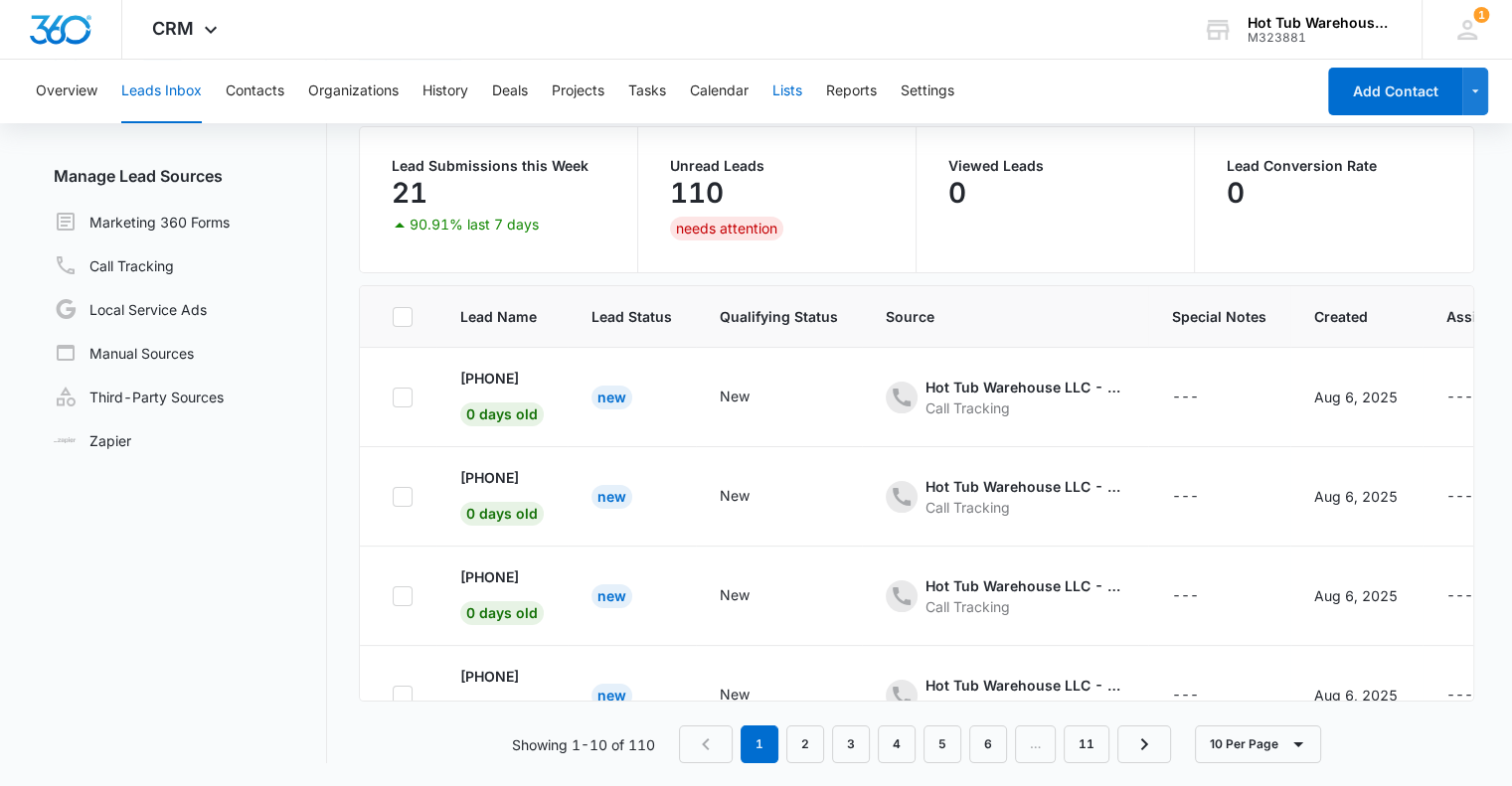 click on "Lists" at bounding box center (787, 91) 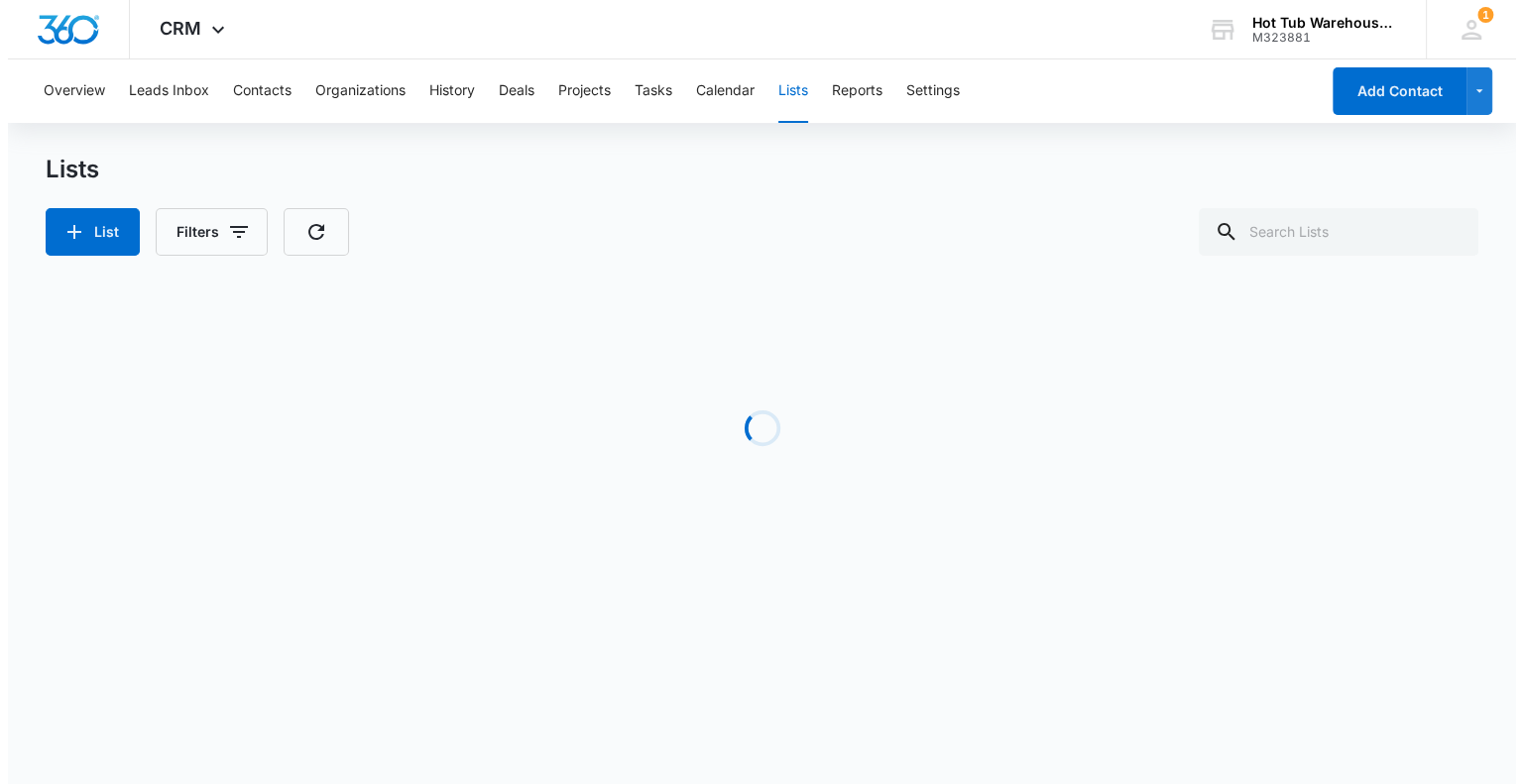 scroll, scrollTop: 0, scrollLeft: 0, axis: both 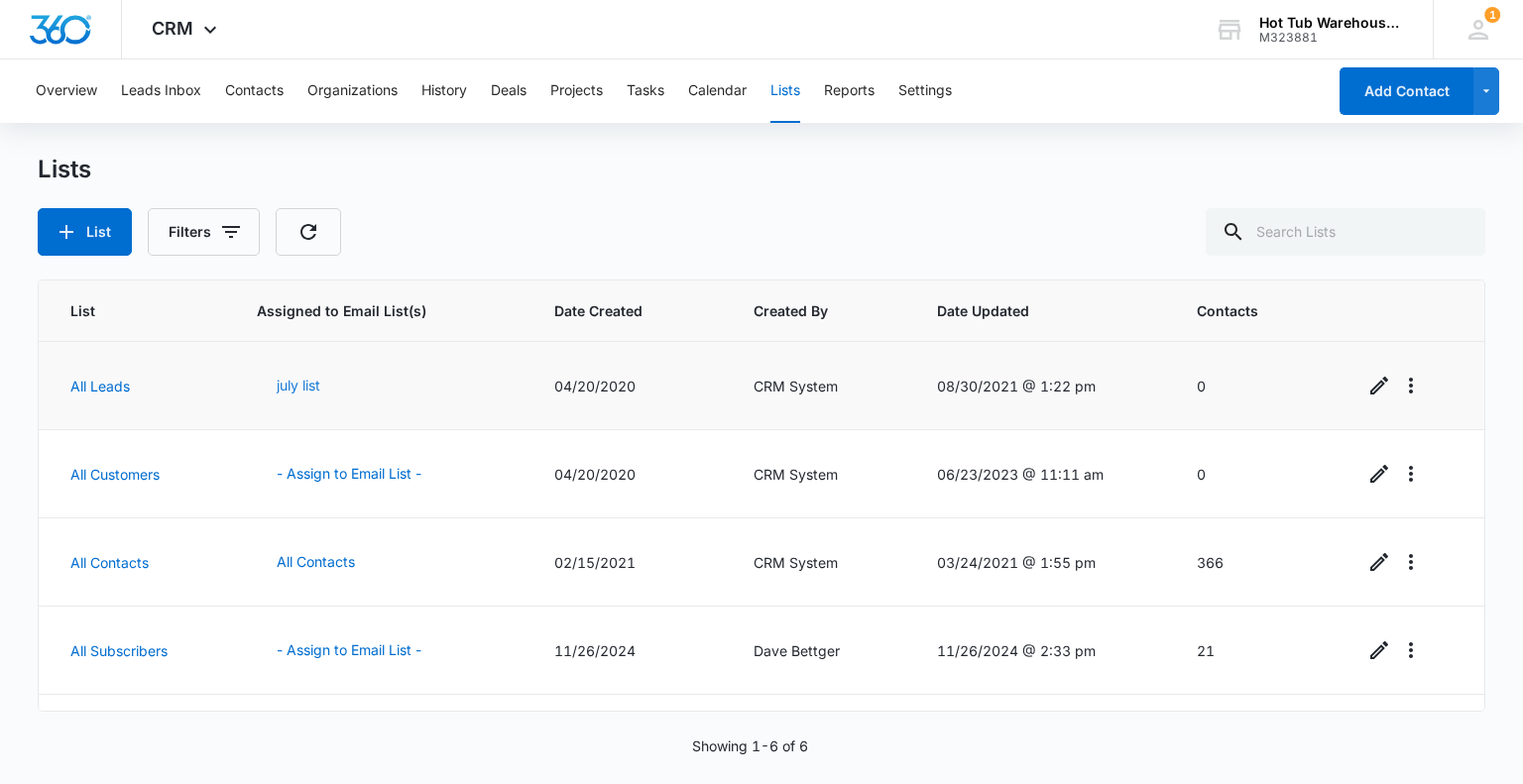 click on "july list" at bounding box center [298, 386] 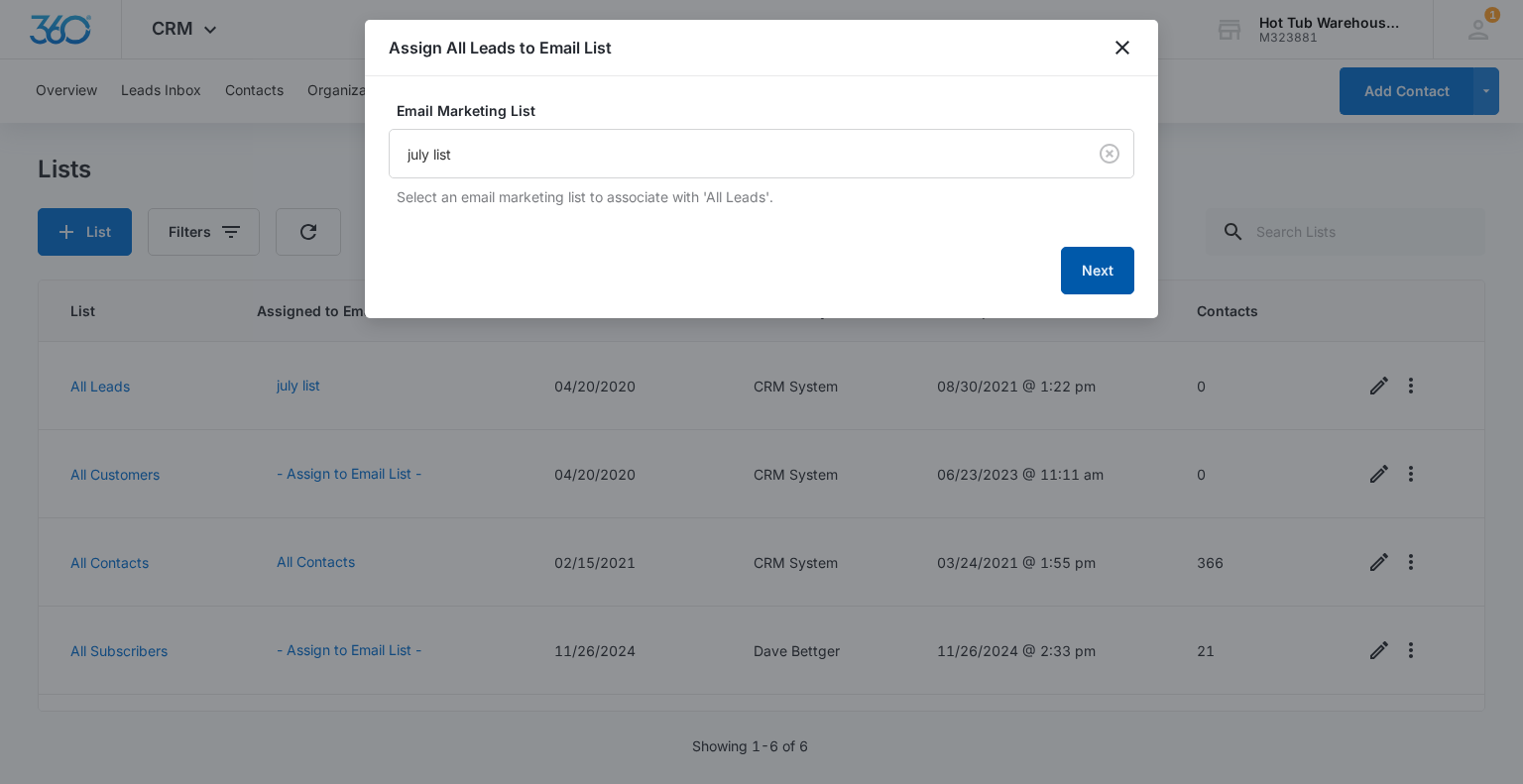 click on "Next" at bounding box center (1098, 271) 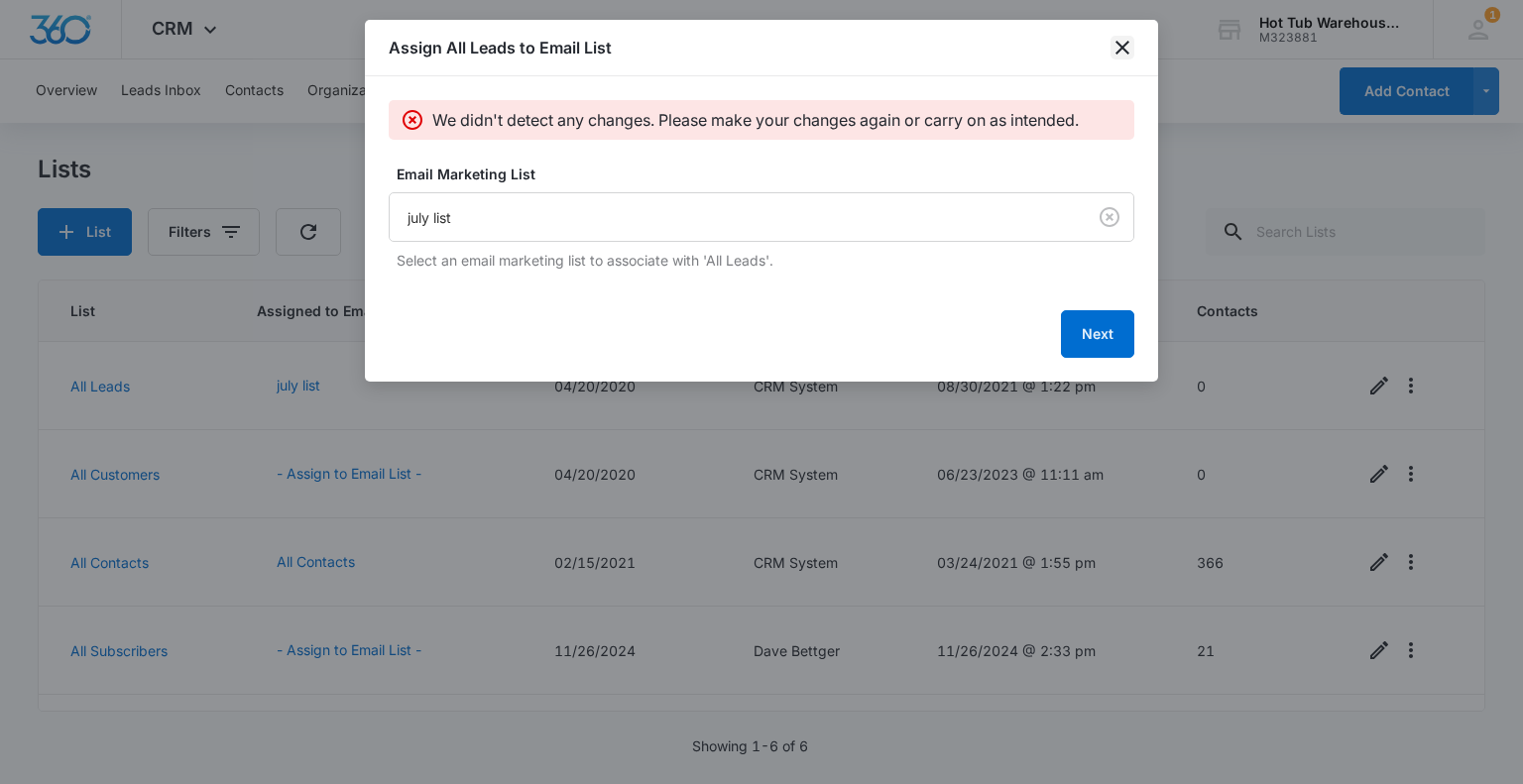 click 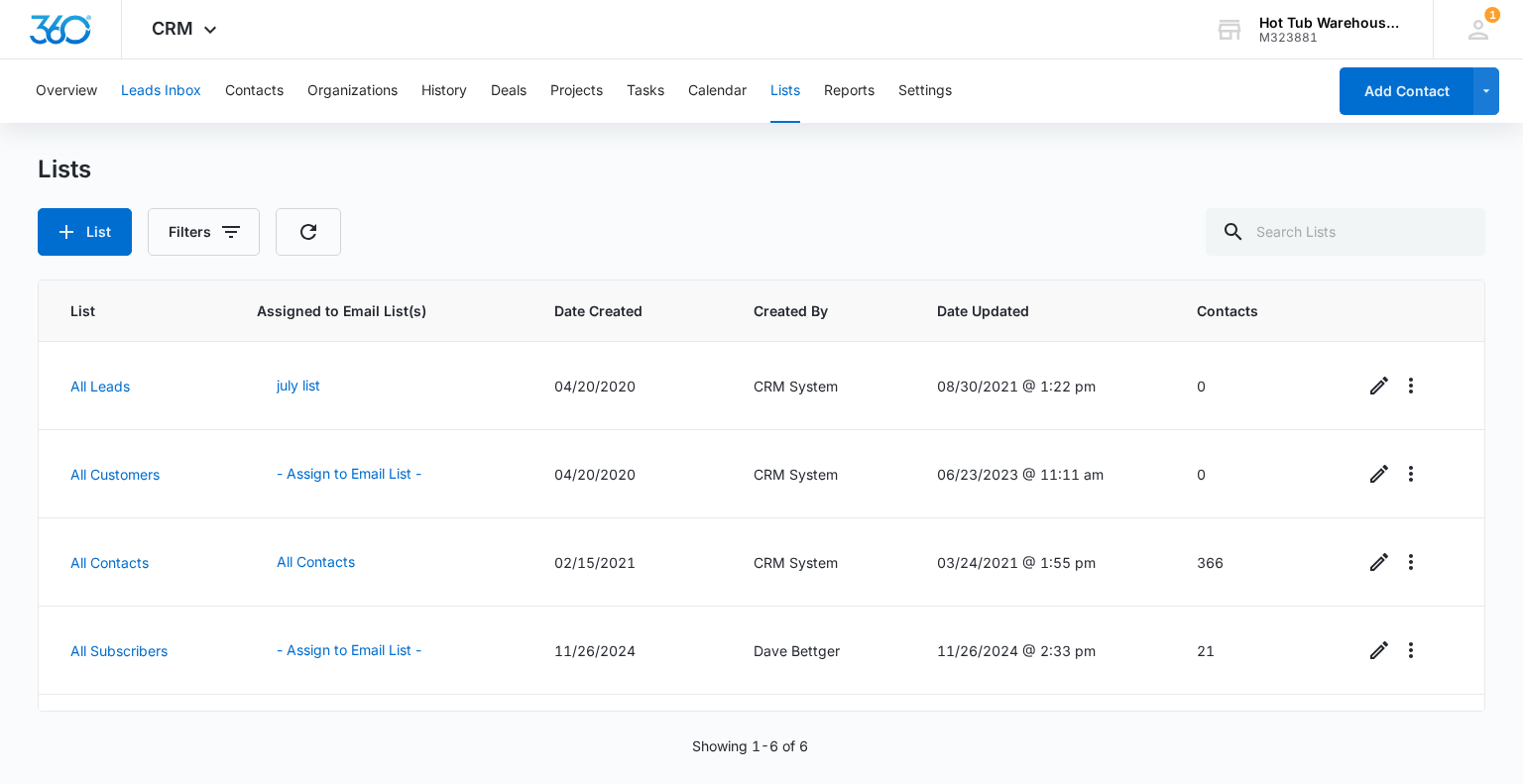 click on "Leads Inbox" at bounding box center [161, 91] 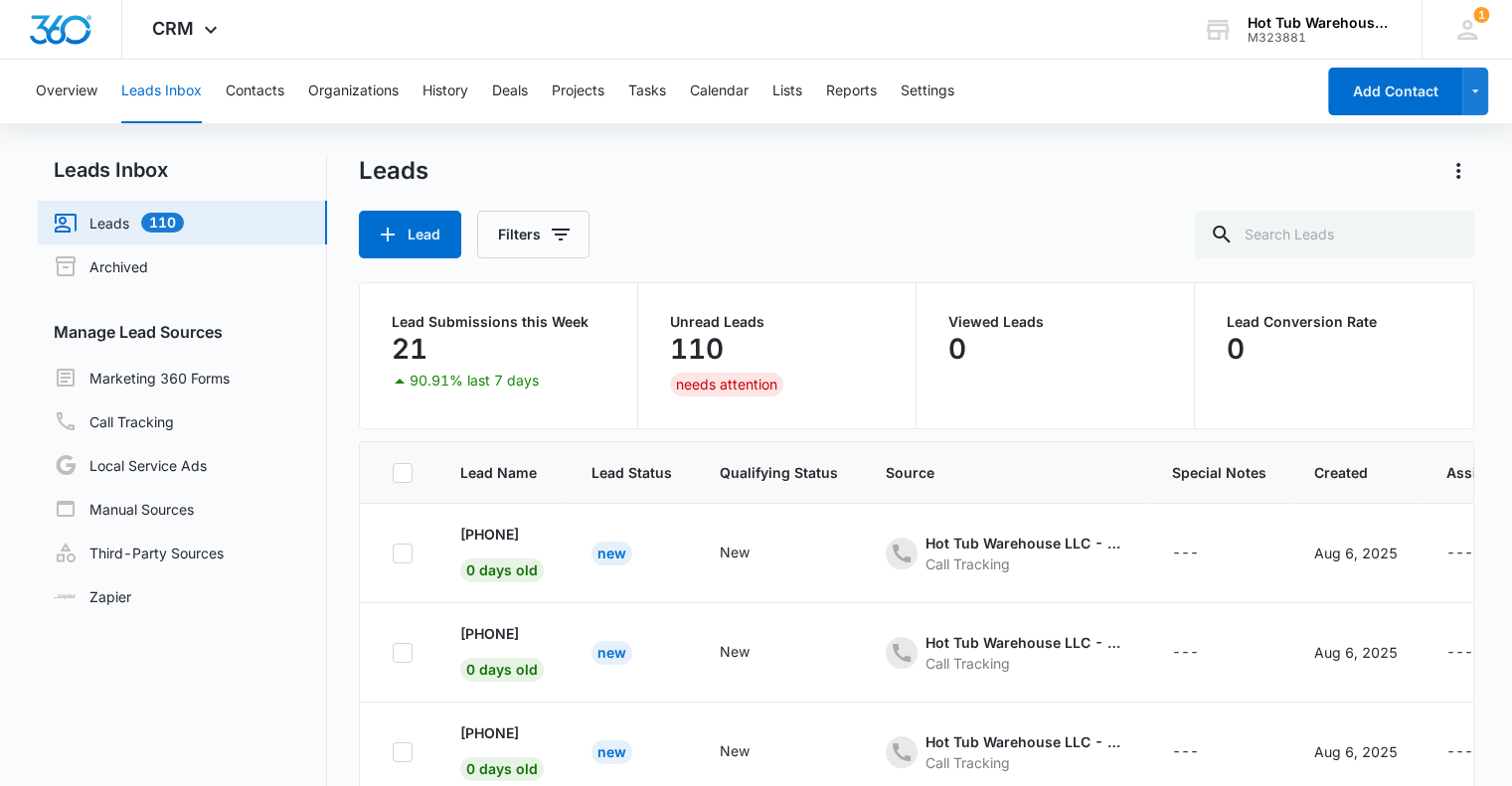 click on "Leads 110" at bounding box center (118, 223) 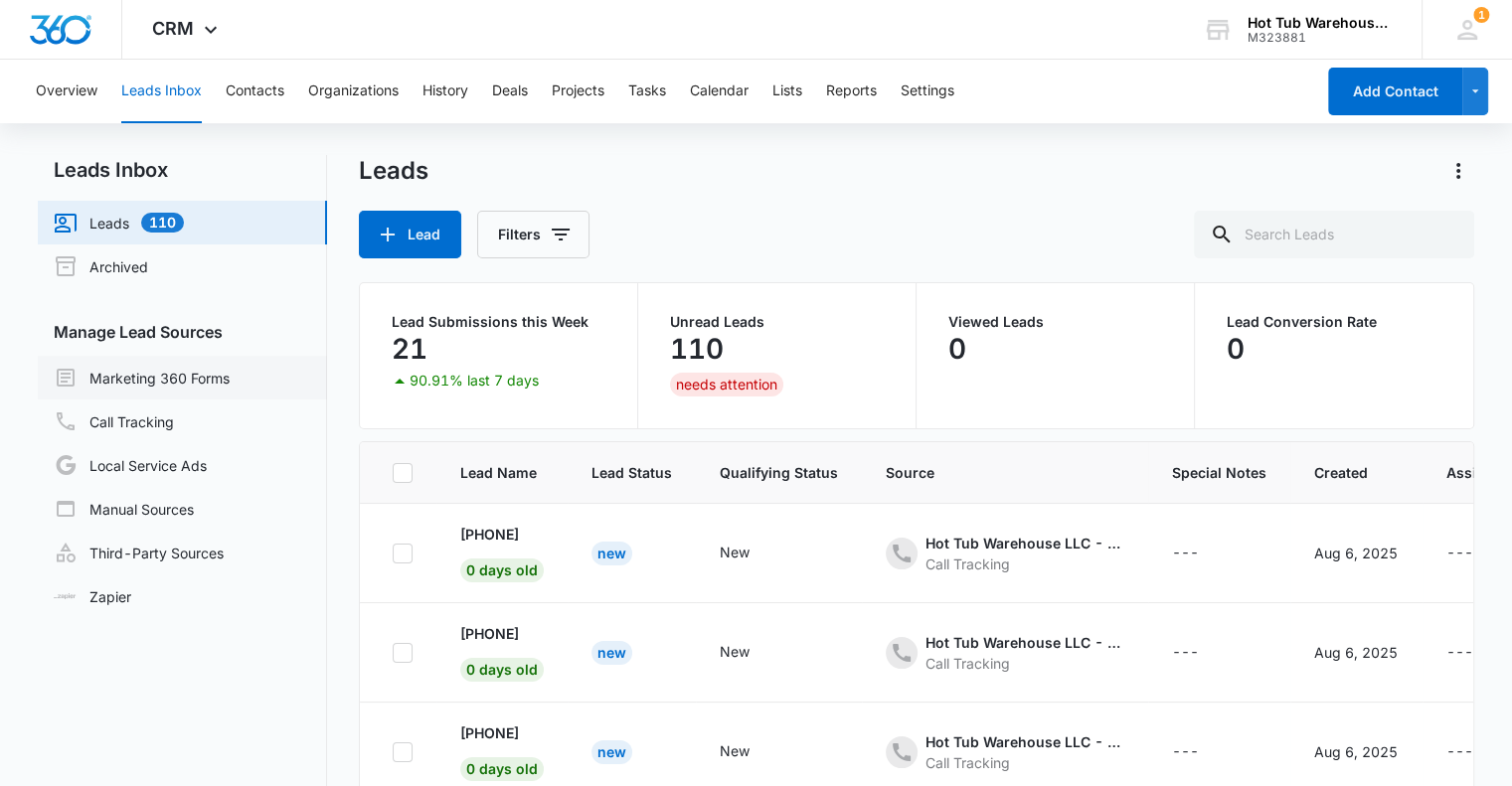 click on "Marketing 360 Forms" at bounding box center (141, 378) 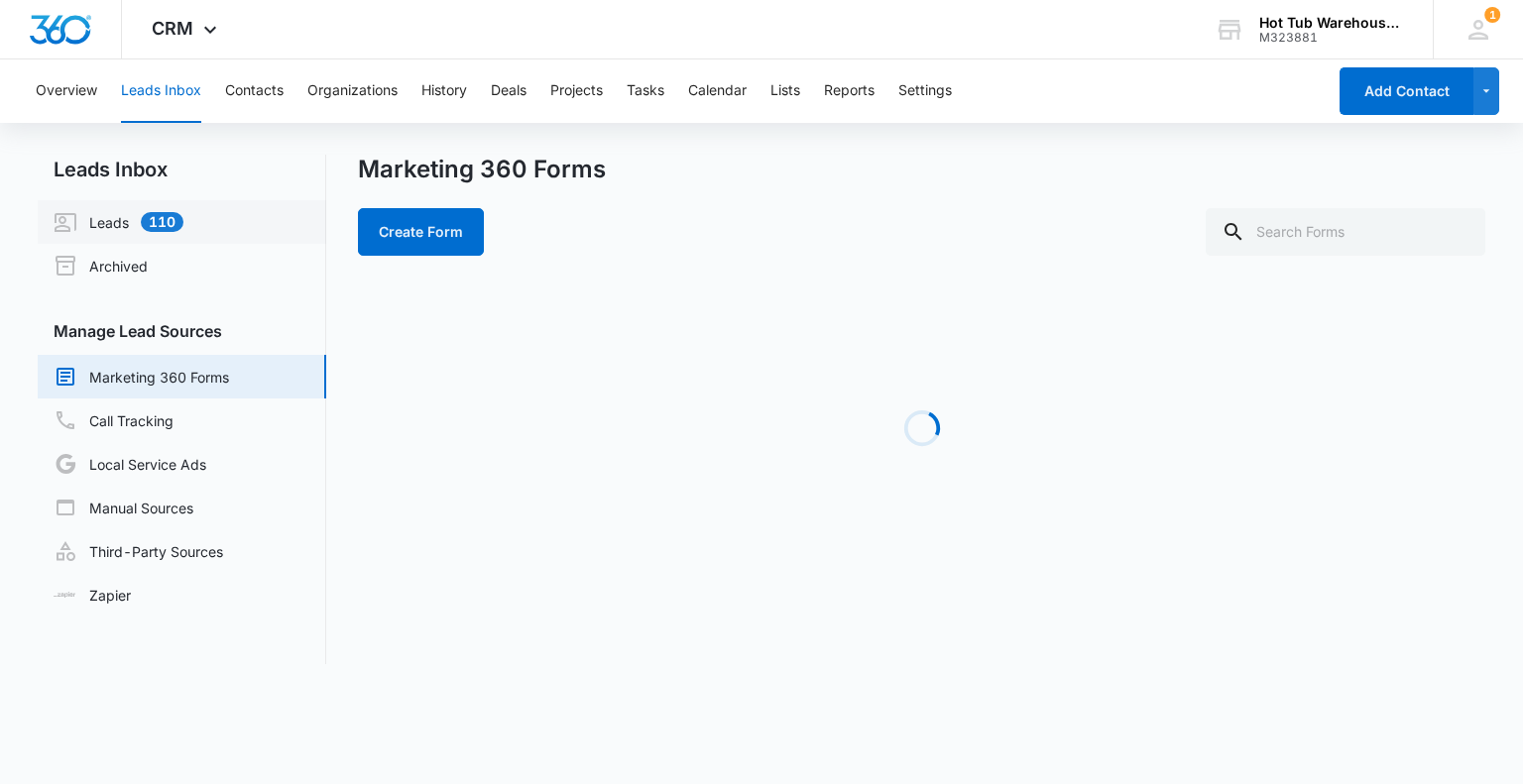 click on "Leads 110" at bounding box center [118, 222] 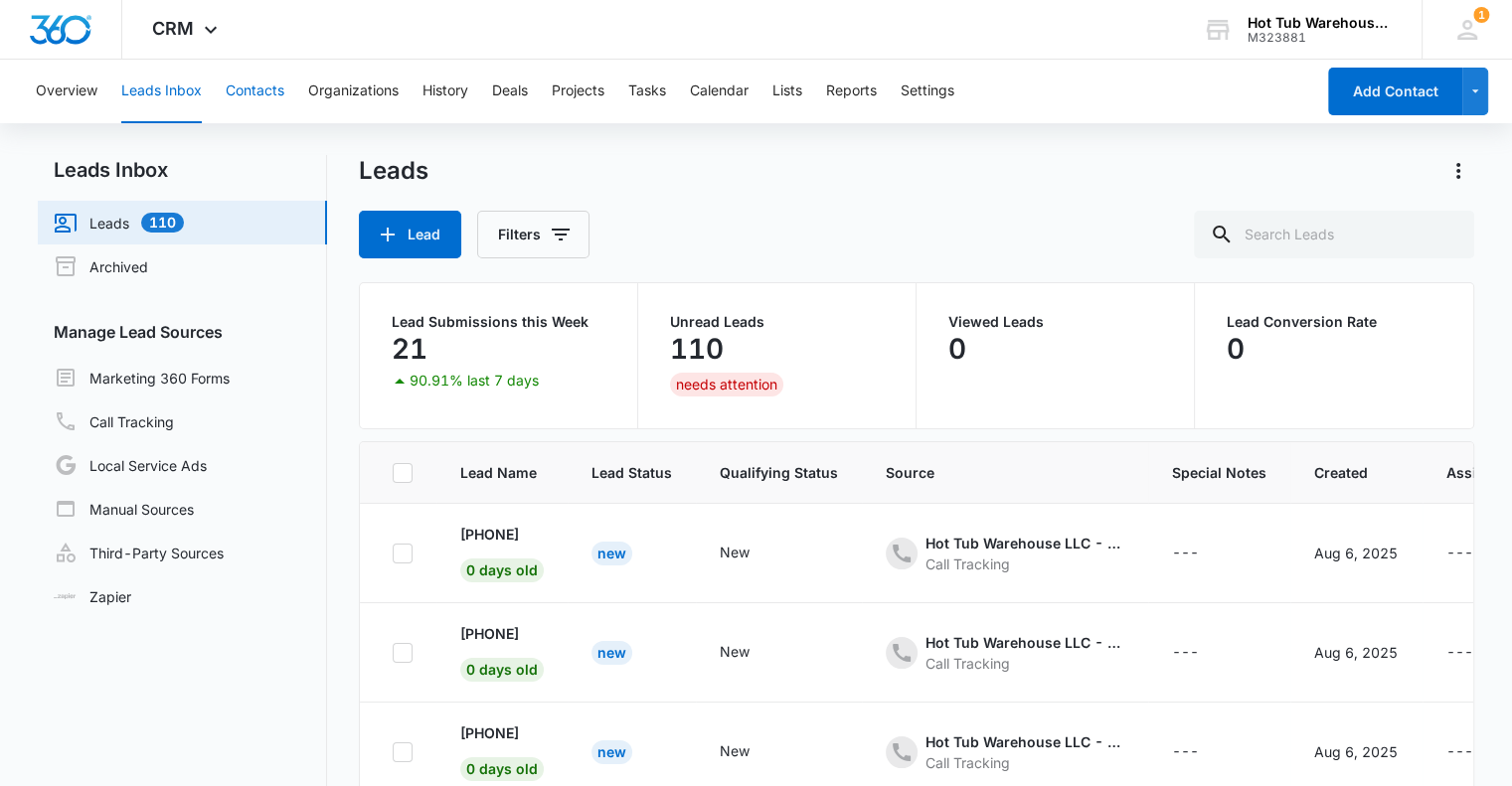 click on "Contacts" at bounding box center [254, 91] 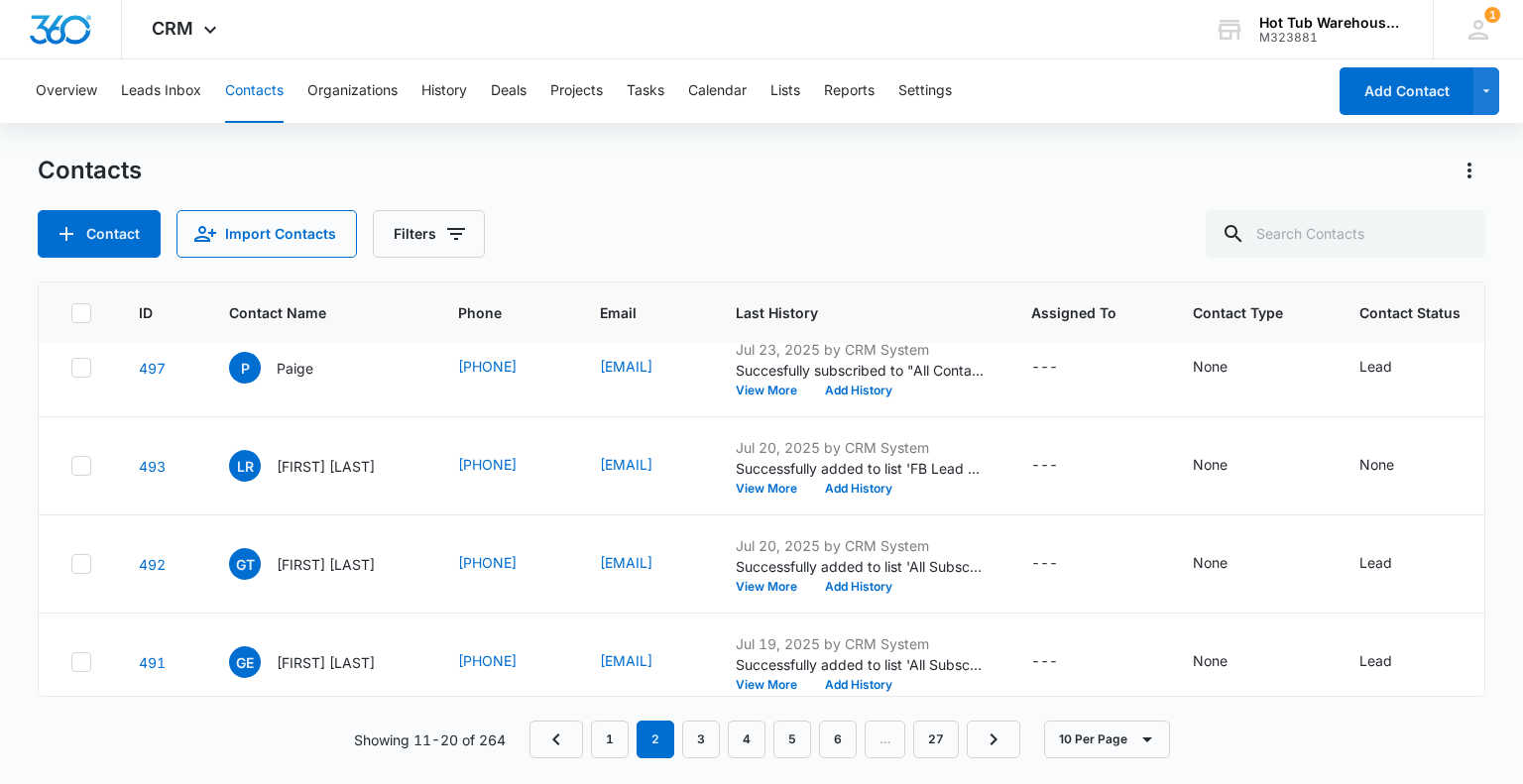 scroll, scrollTop: 0, scrollLeft: 0, axis: both 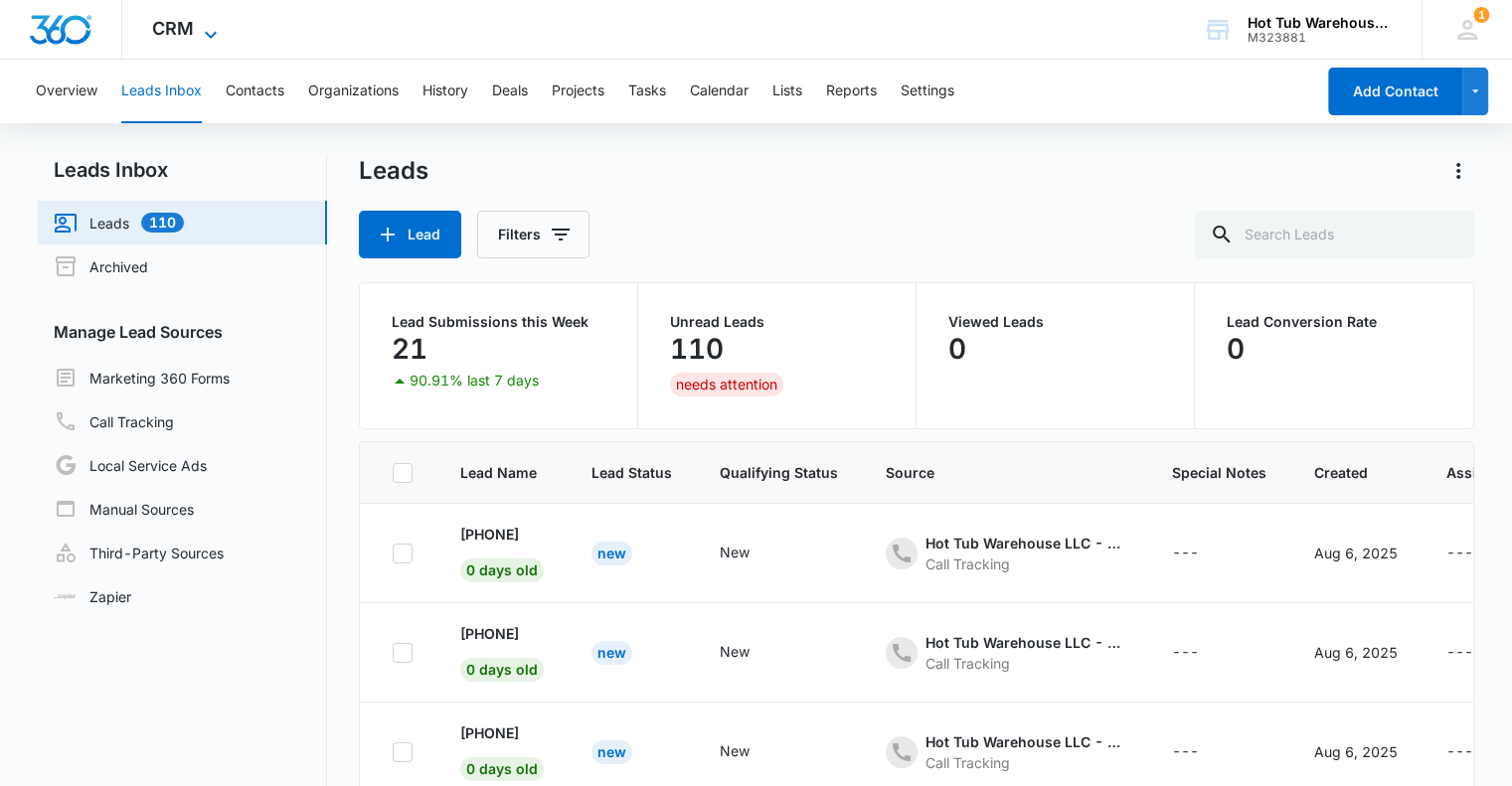 click 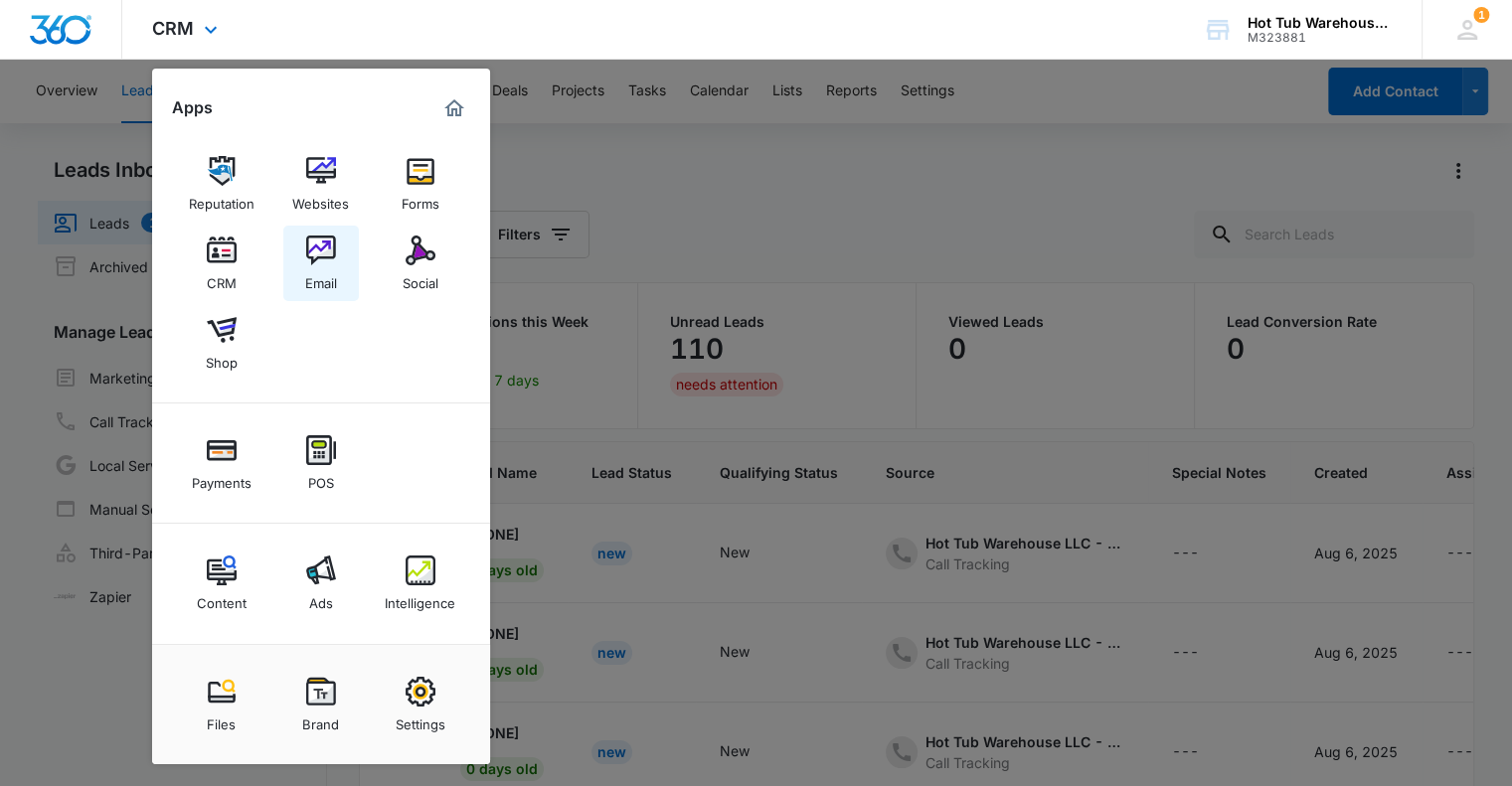 click at bounding box center [321, 250] 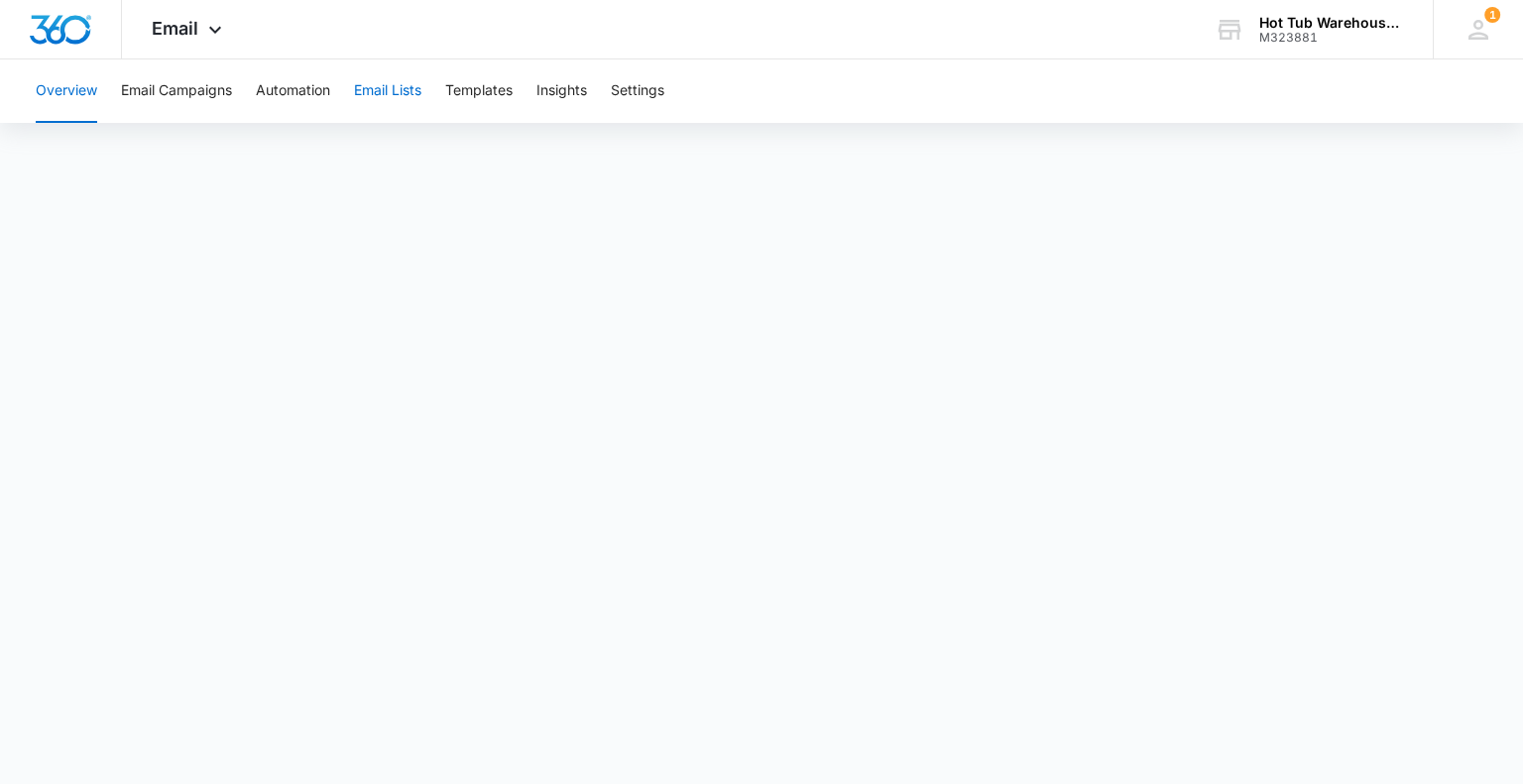 click on "Email Lists" at bounding box center [388, 91] 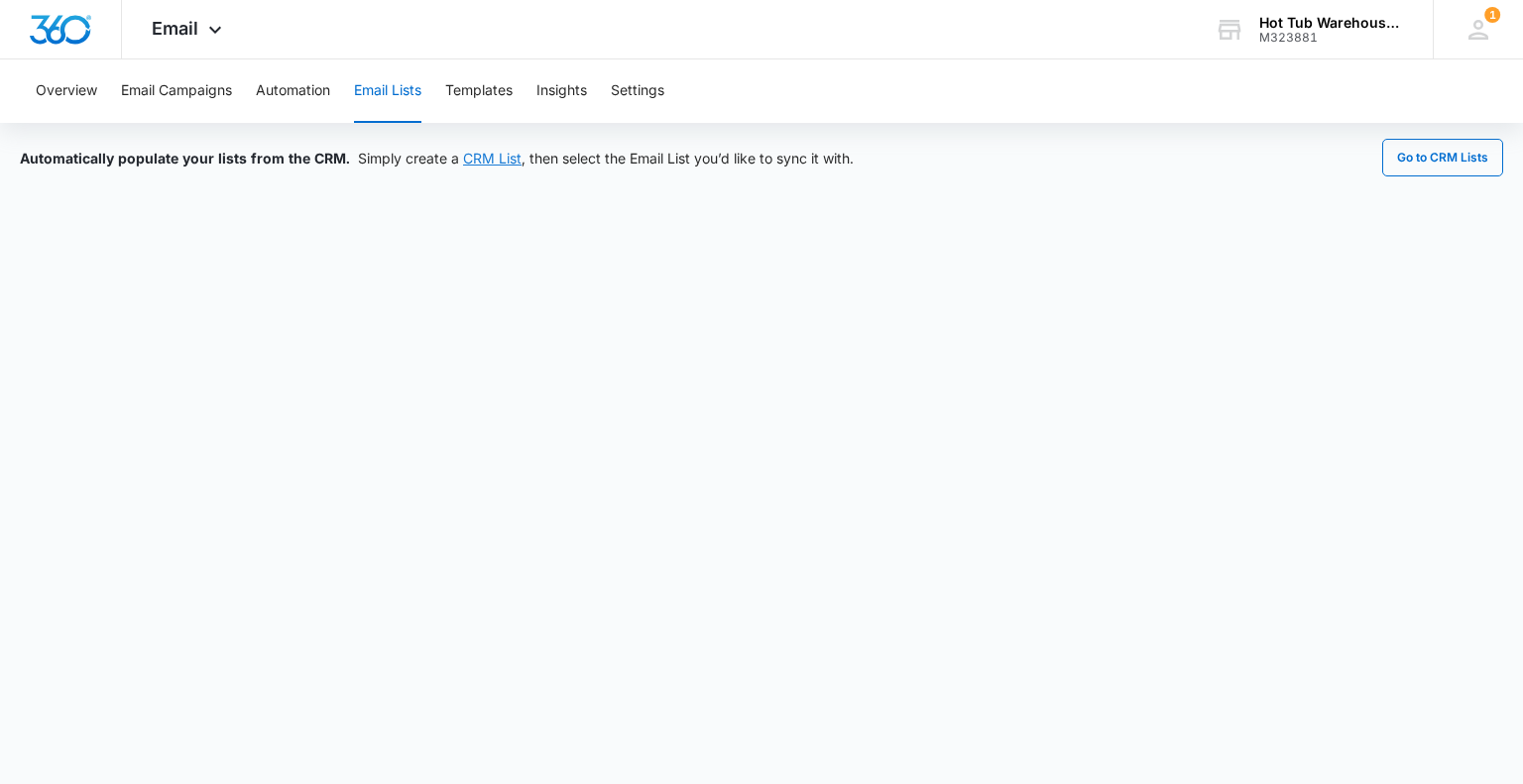 click on "CRM List" at bounding box center [492, 158] 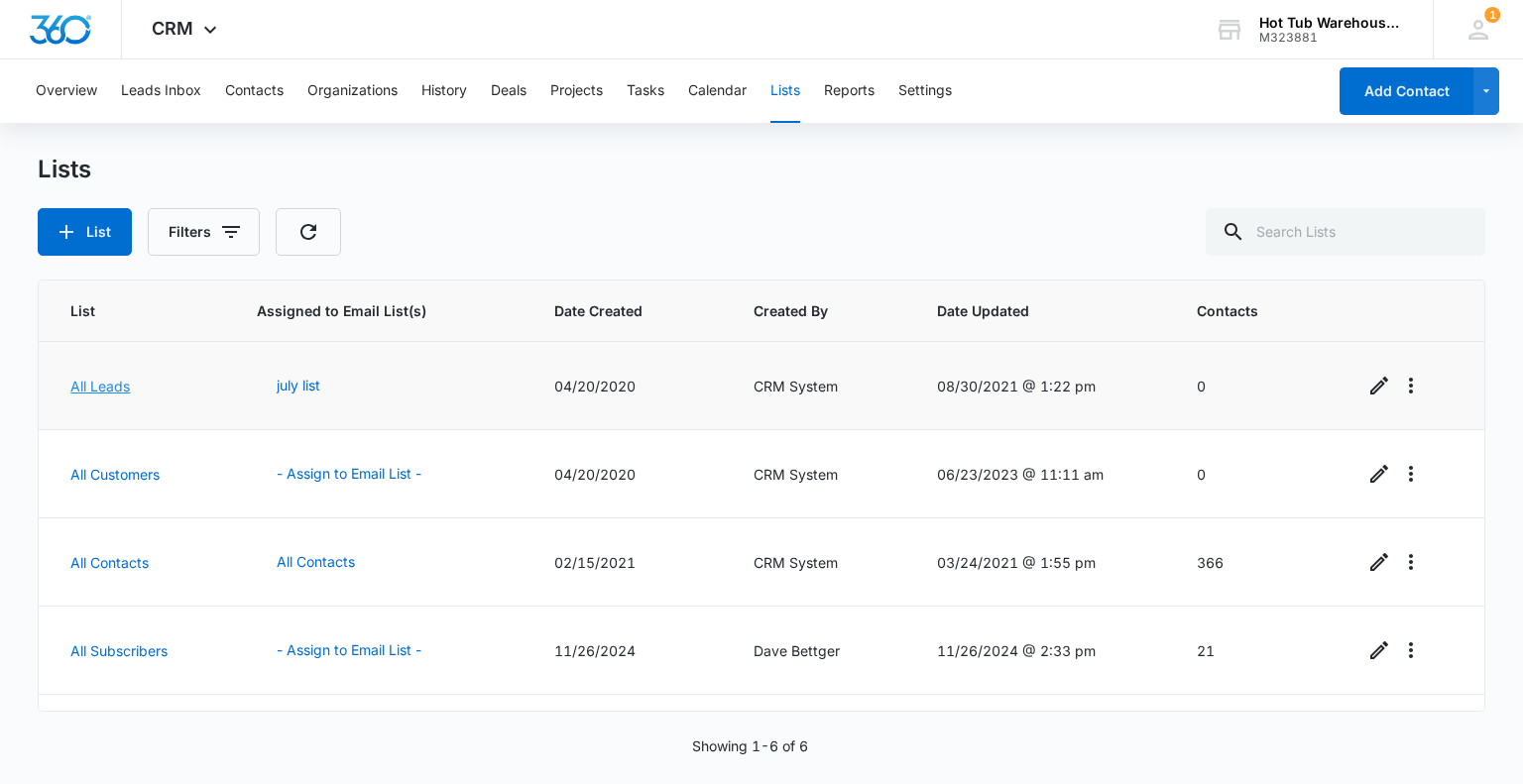 click on "All Leads" at bounding box center (100, 386) 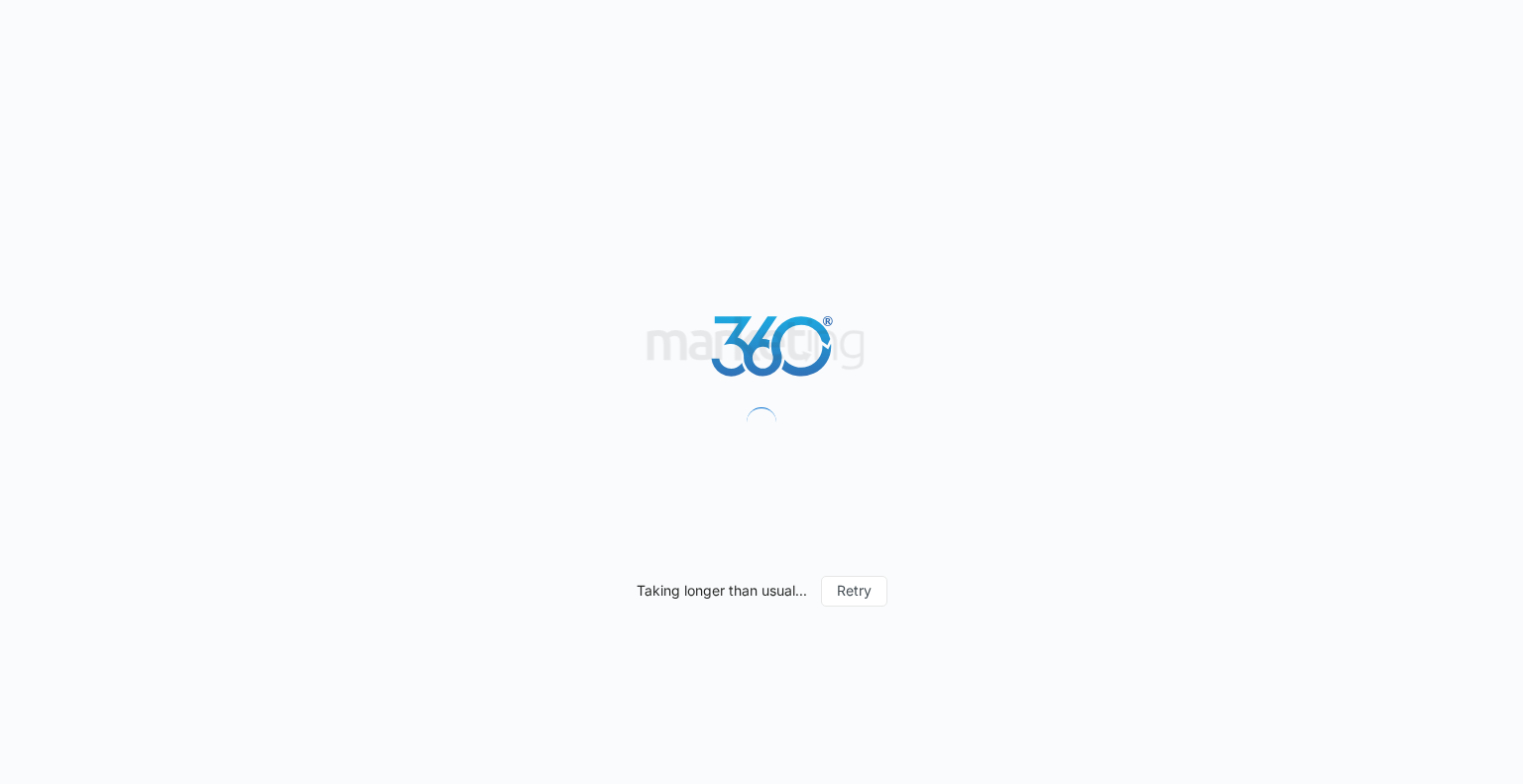 scroll, scrollTop: 0, scrollLeft: 0, axis: both 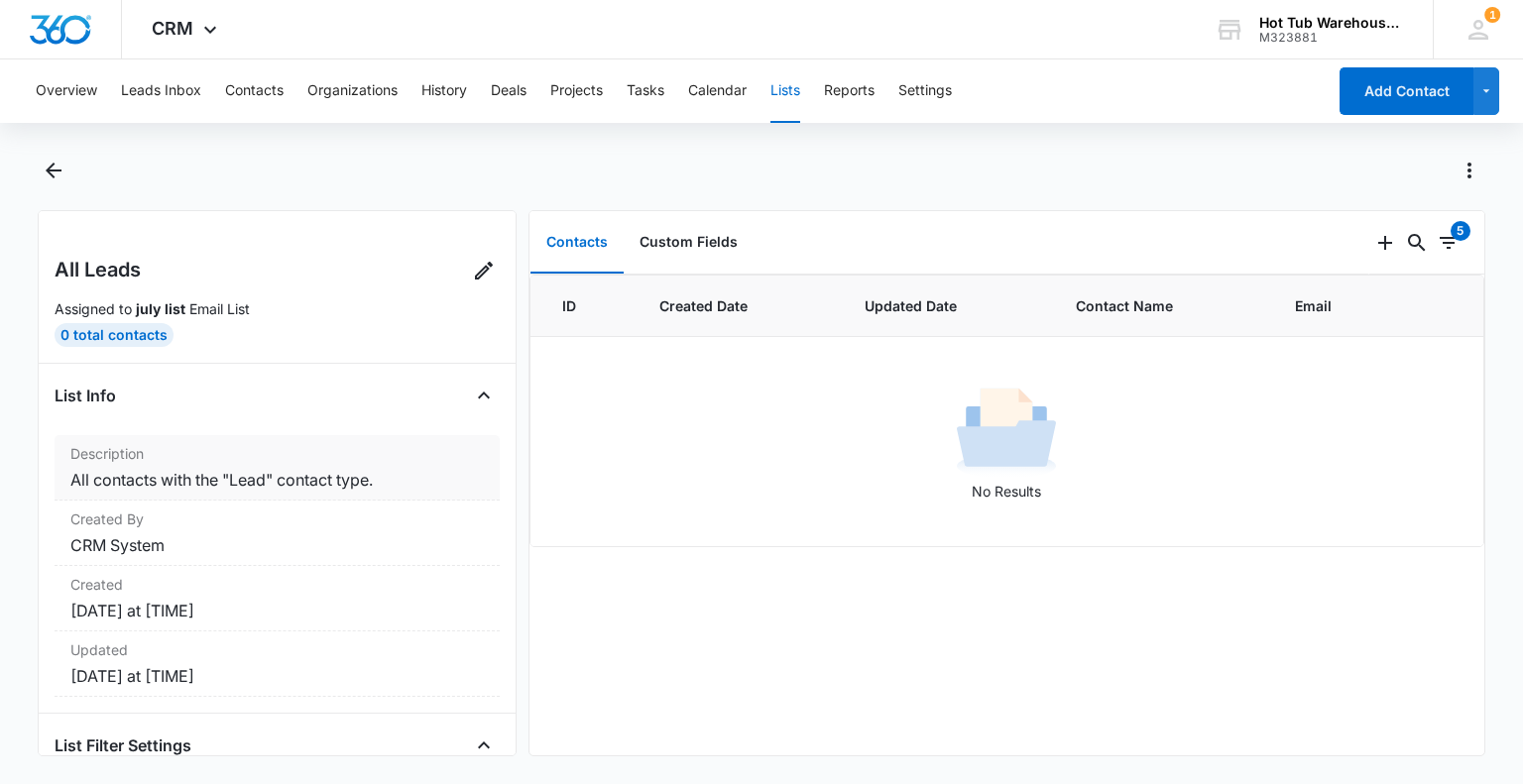 click on "Description All contacts with the "Lead" contact type." at bounding box center (277, 468) 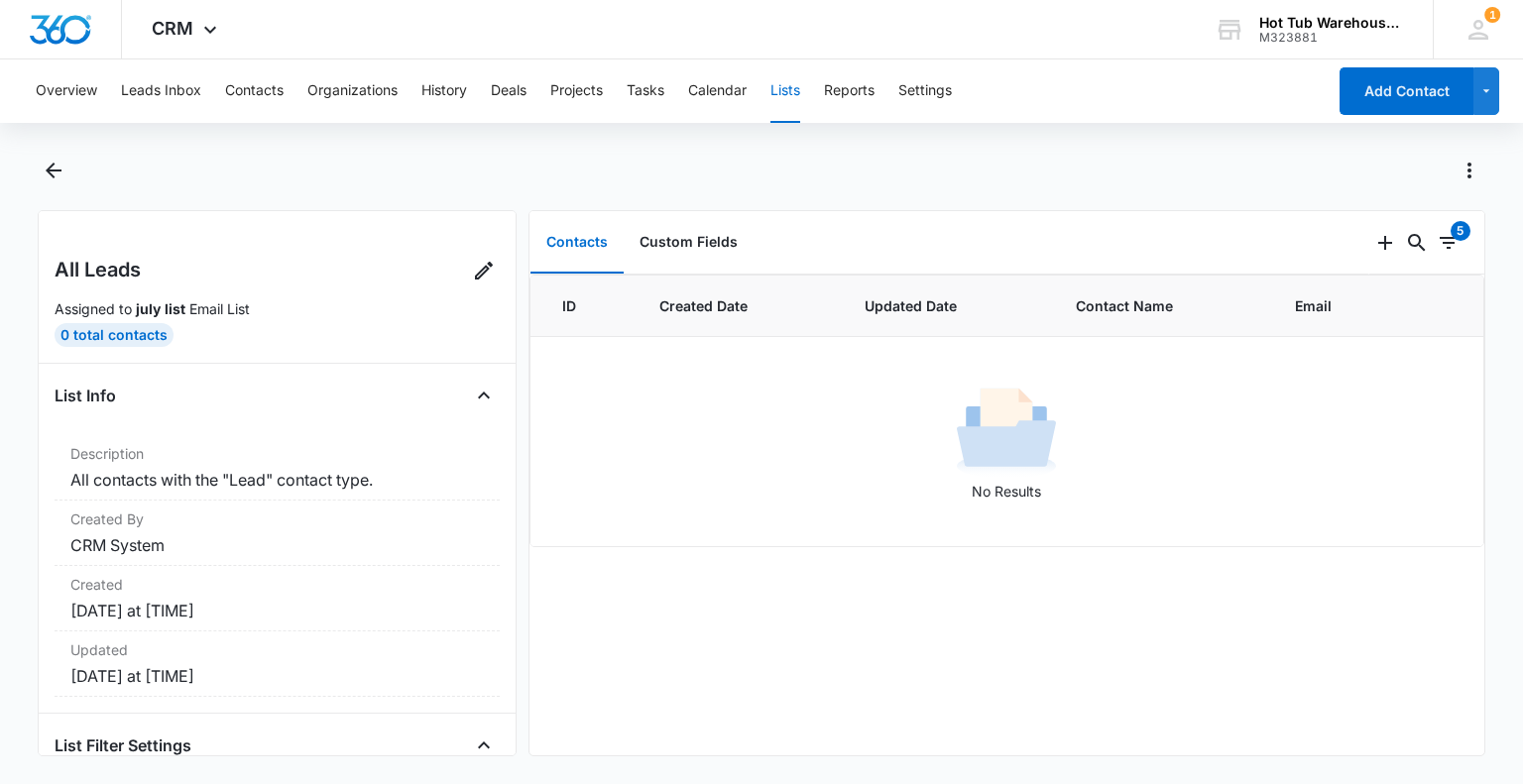 click on "List Info" at bounding box center (277, 395) 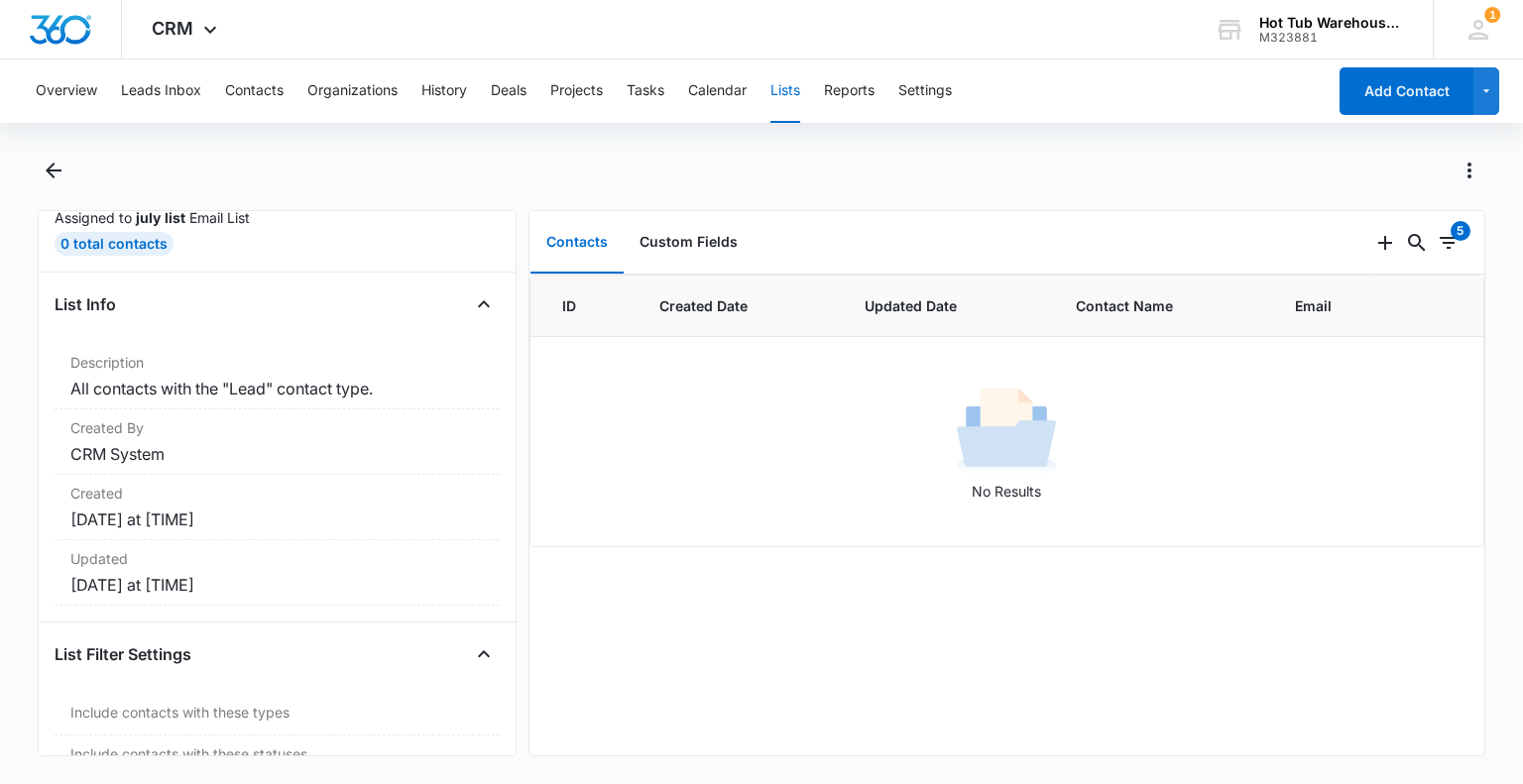 scroll, scrollTop: 0, scrollLeft: 0, axis: both 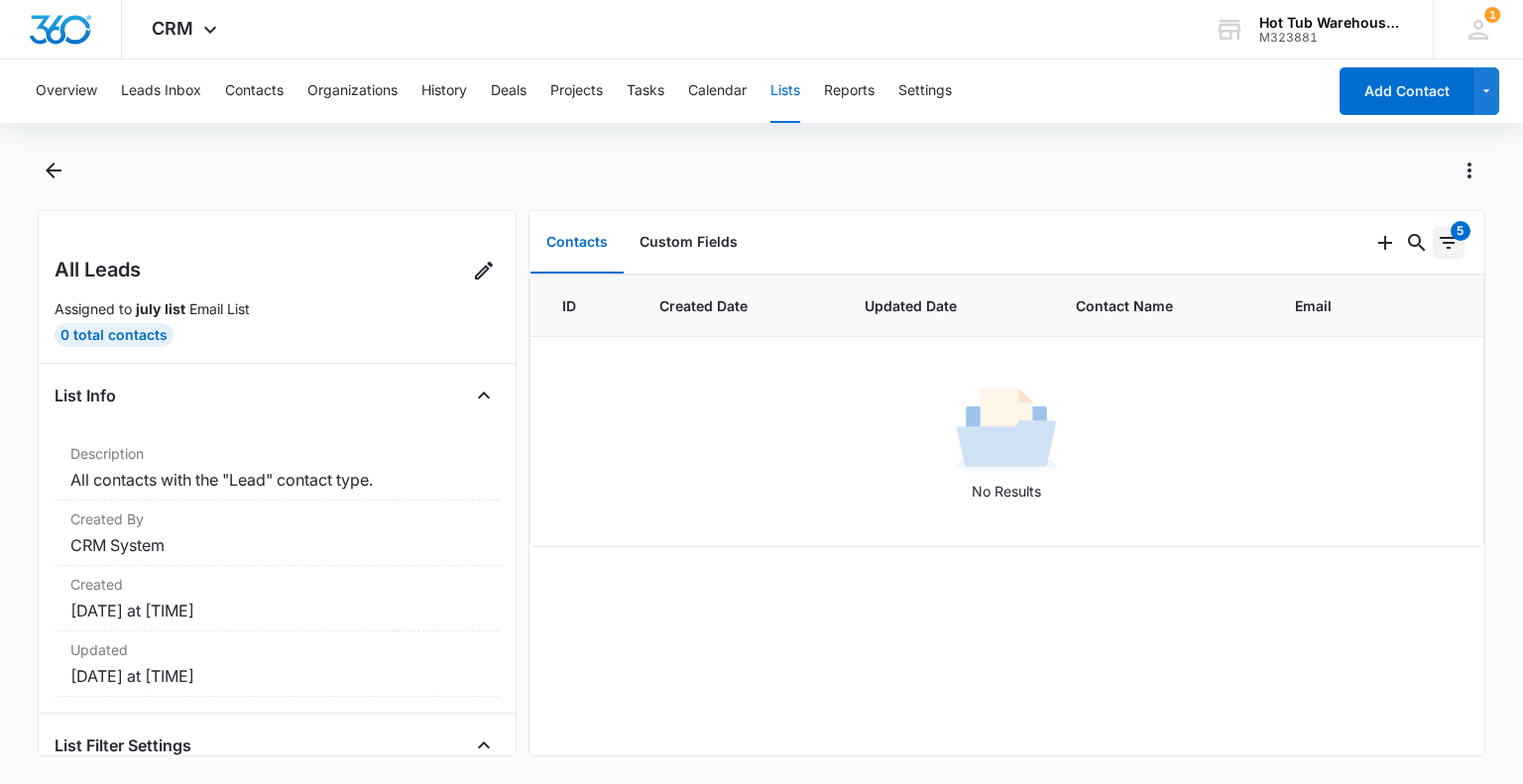 click on "5" at bounding box center [1461, 231] 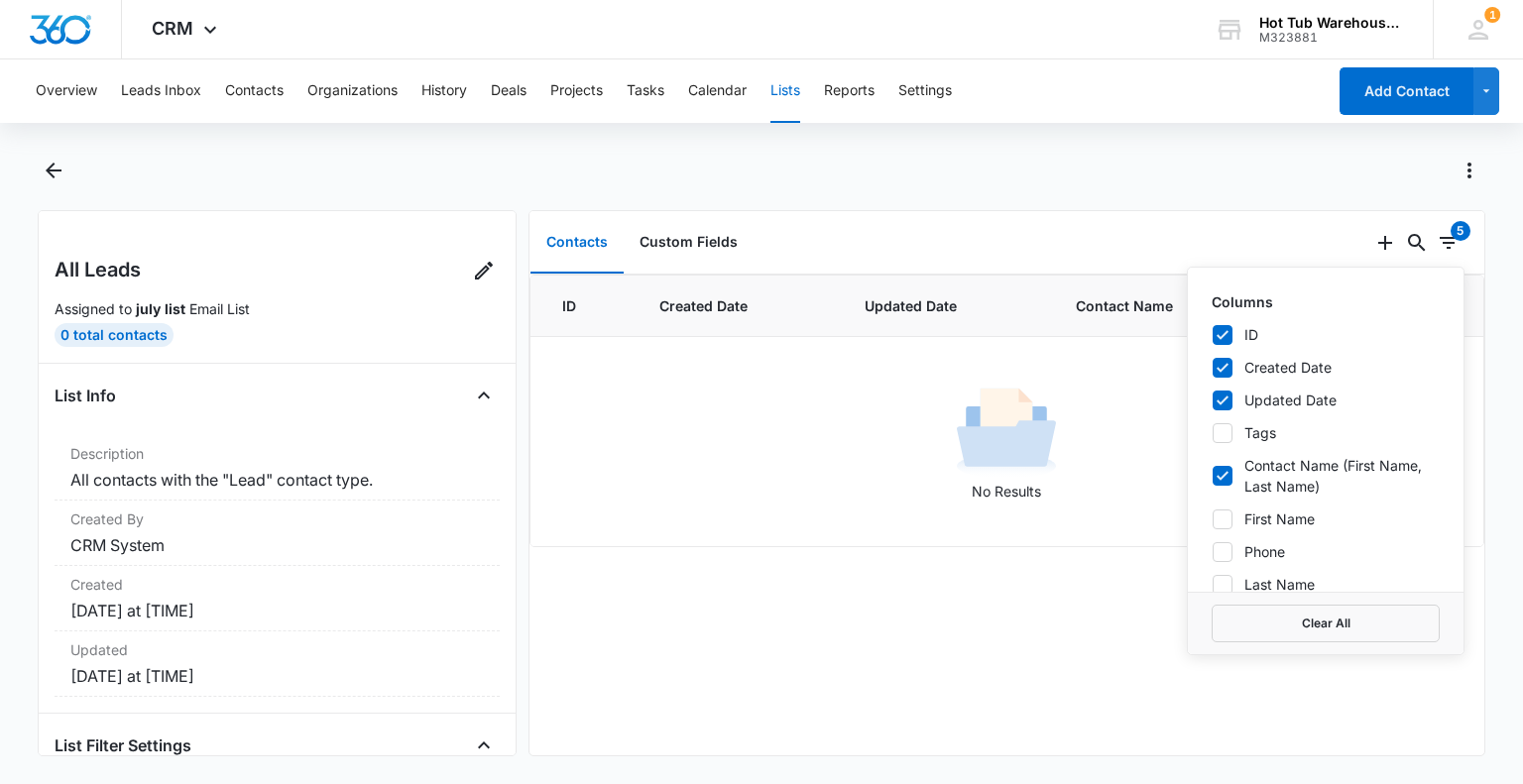 click 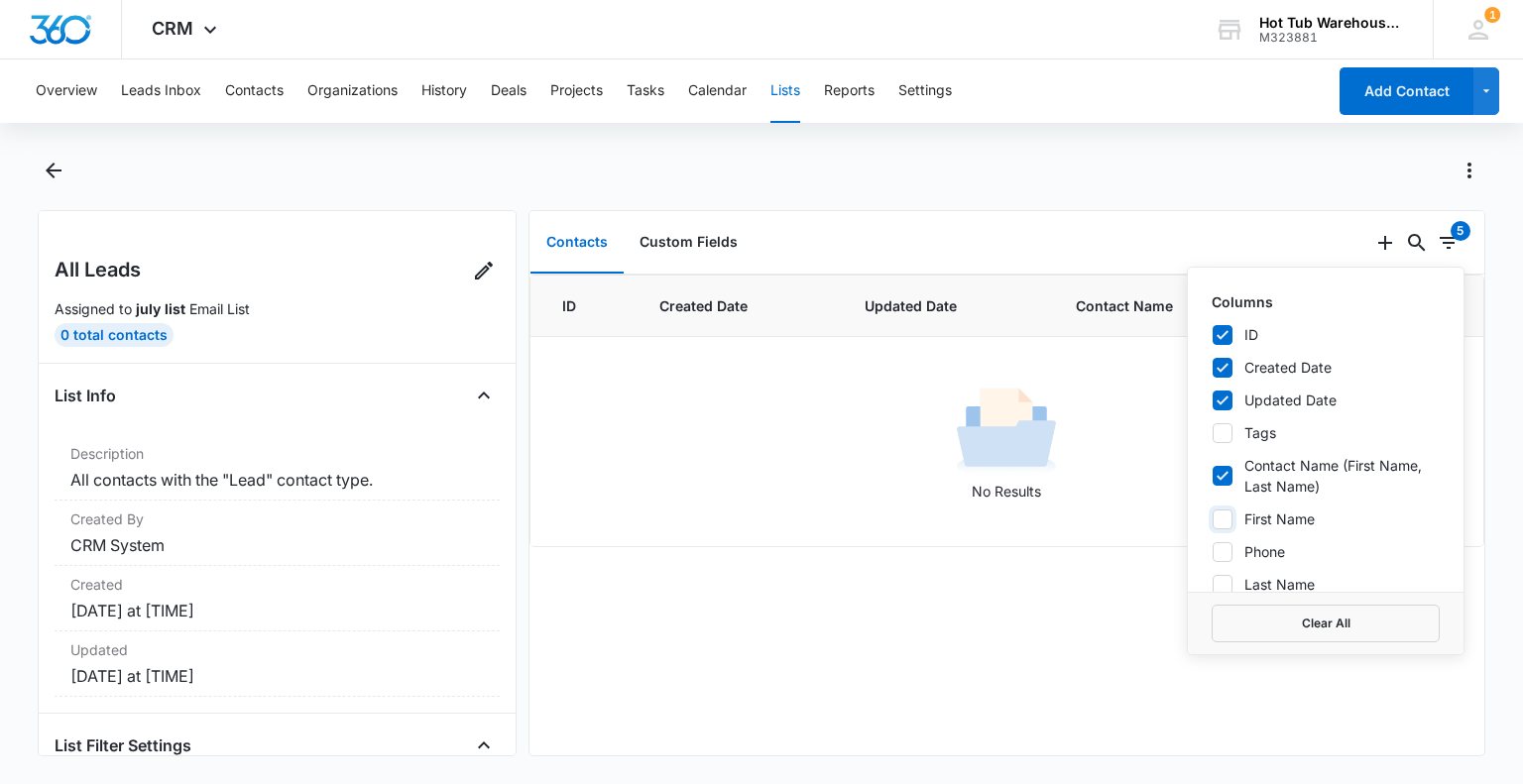 click on "First Name" at bounding box center [1212, 518] 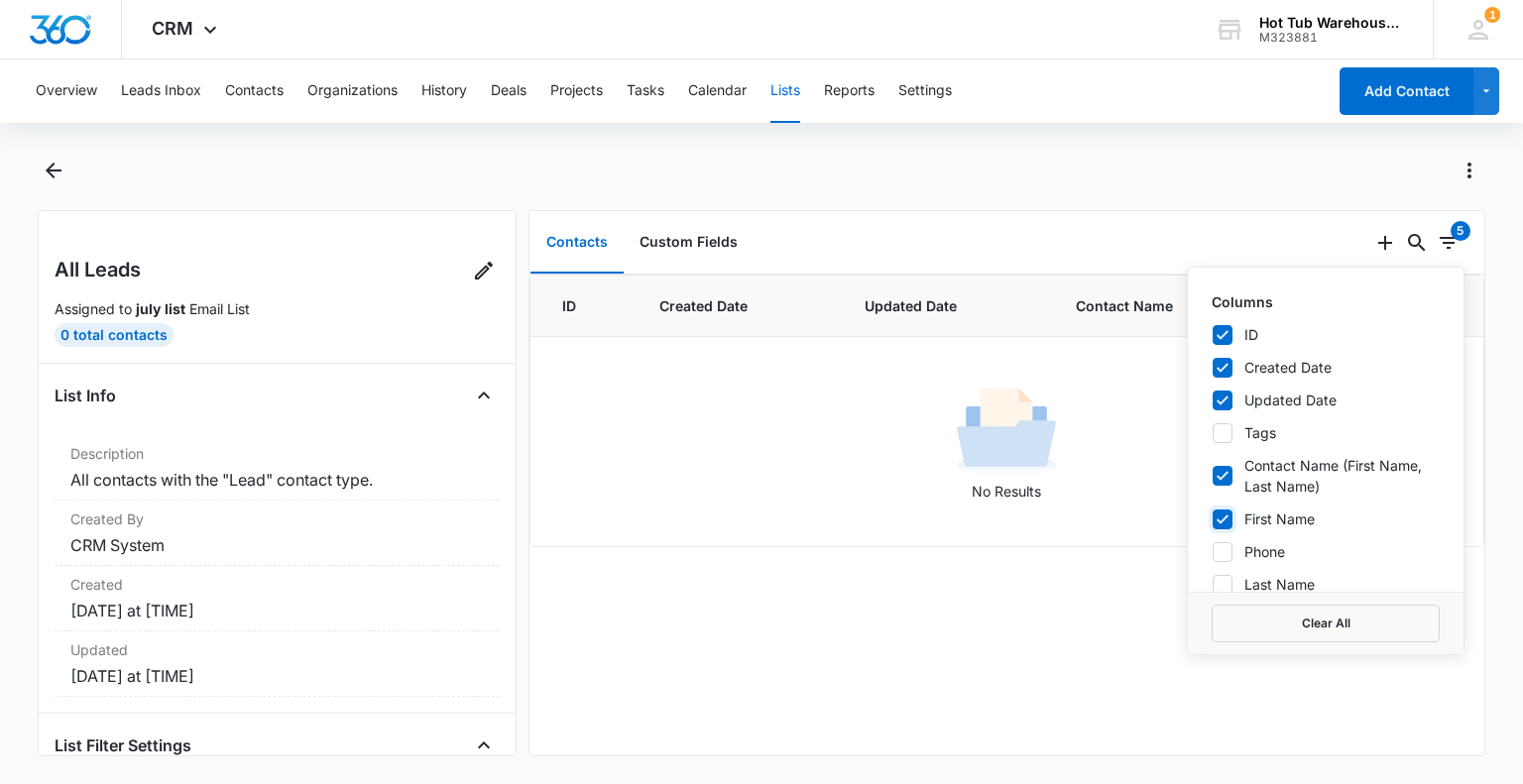 checkbox on "true" 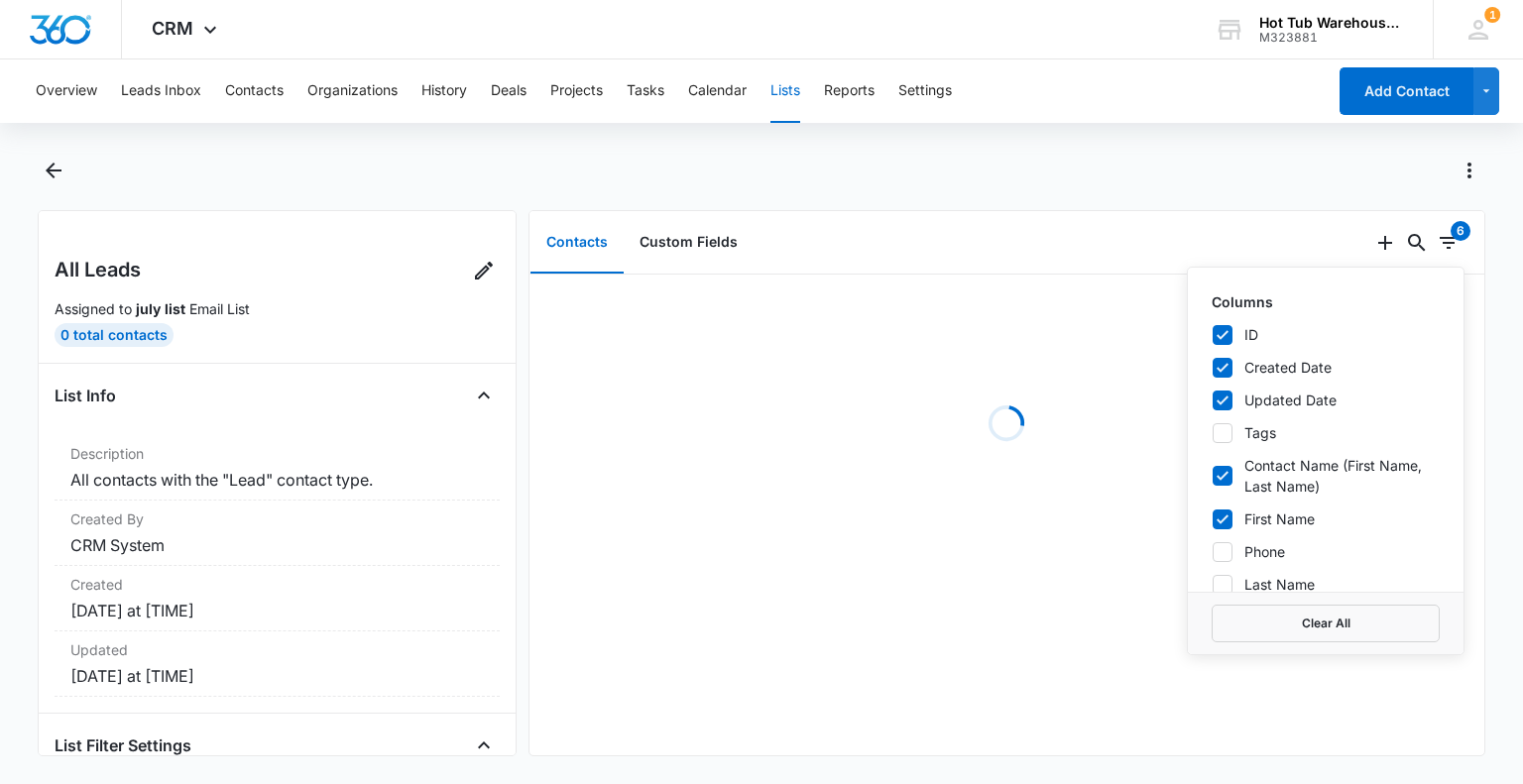 click 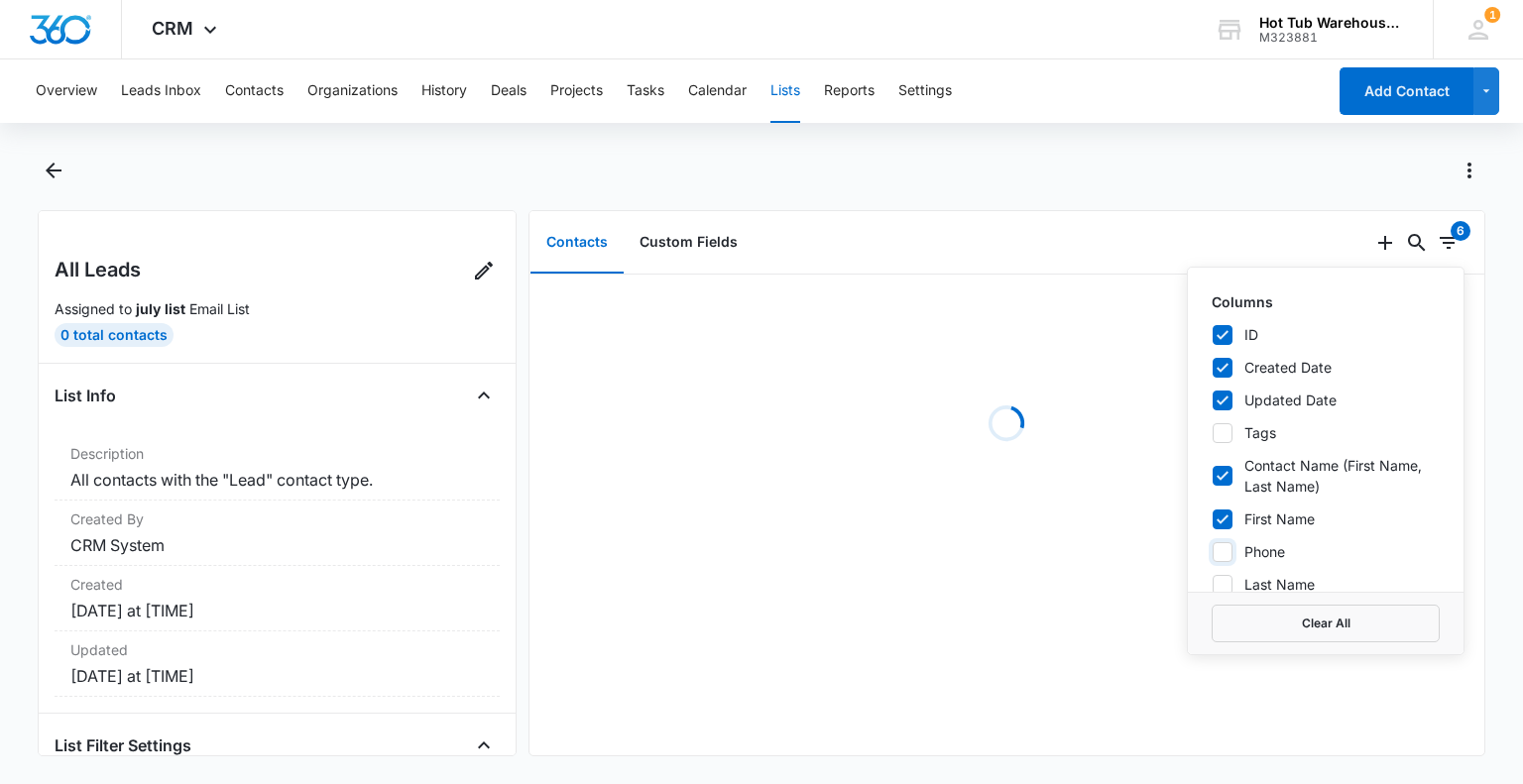 click on "Phone" at bounding box center (1212, 551) 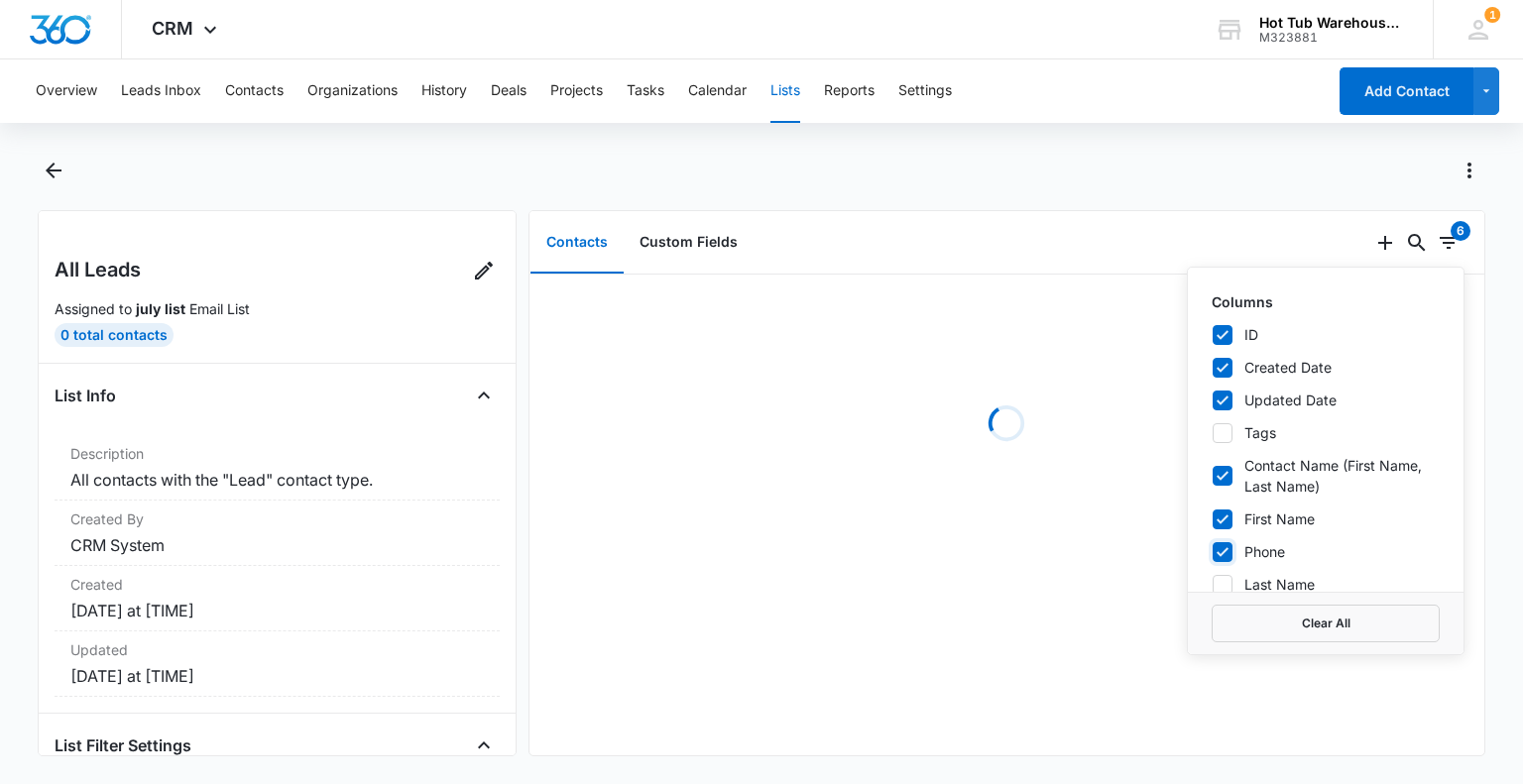 checkbox on "true" 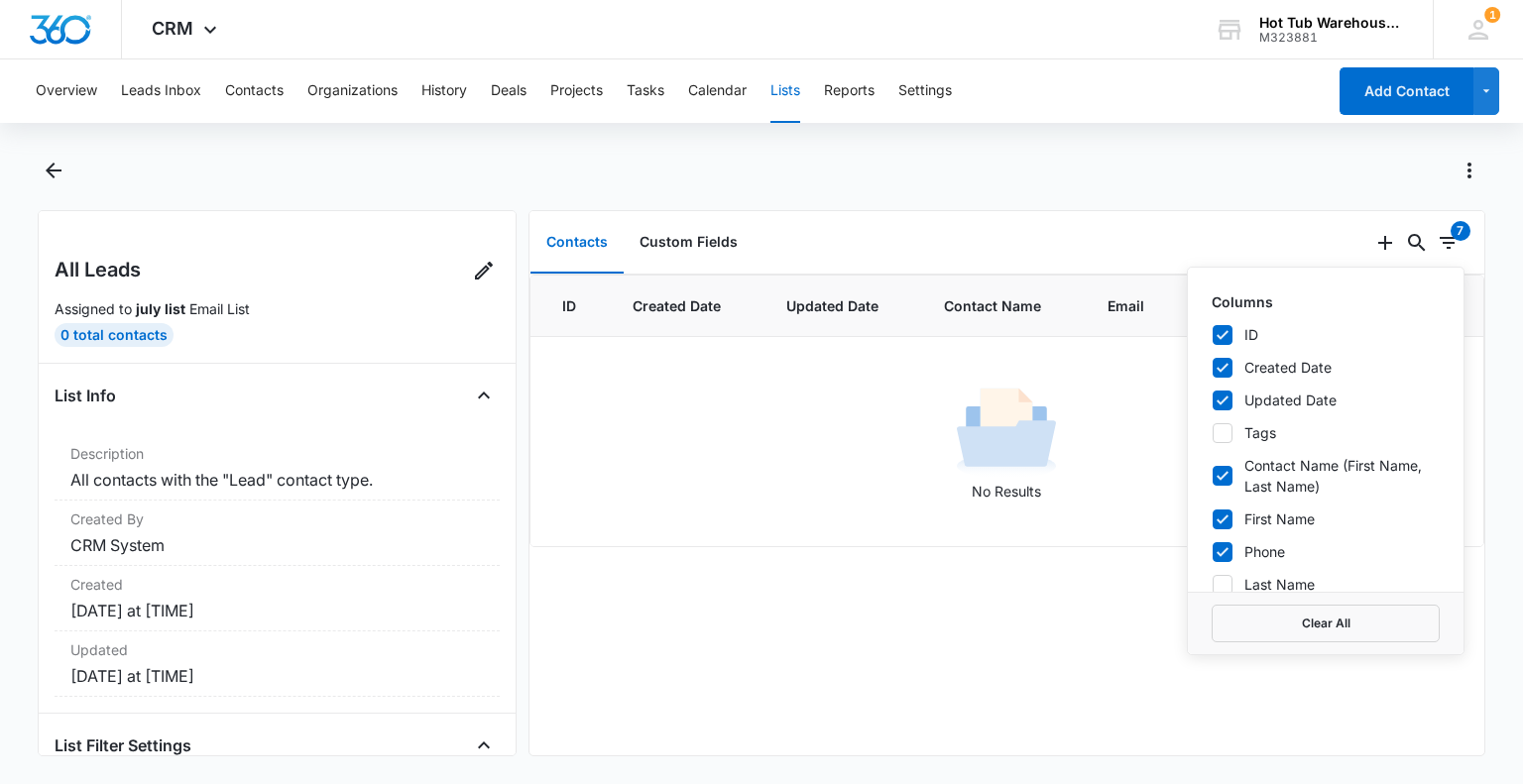 click 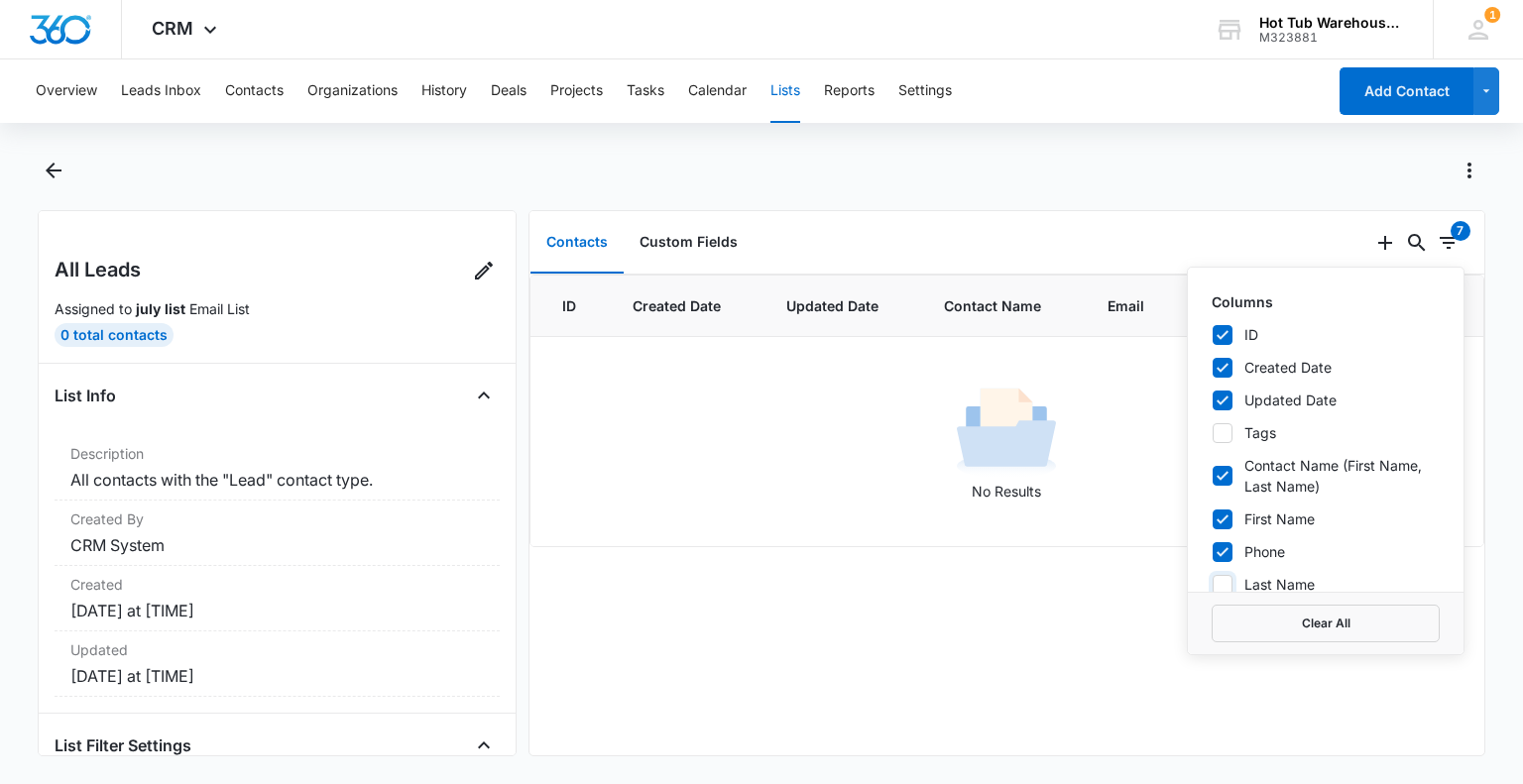 click on "Last Name" at bounding box center [1212, 584] 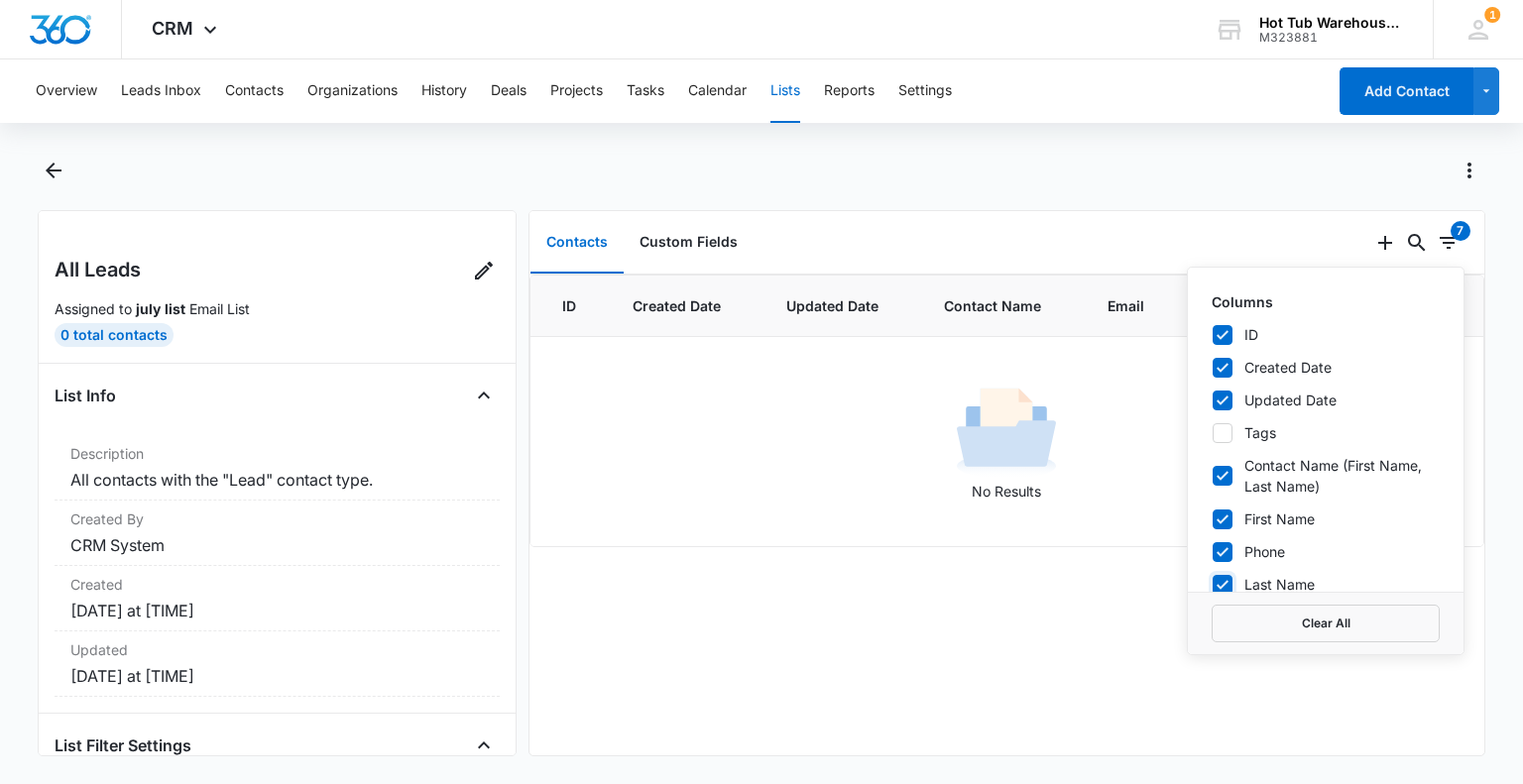 checkbox on "true" 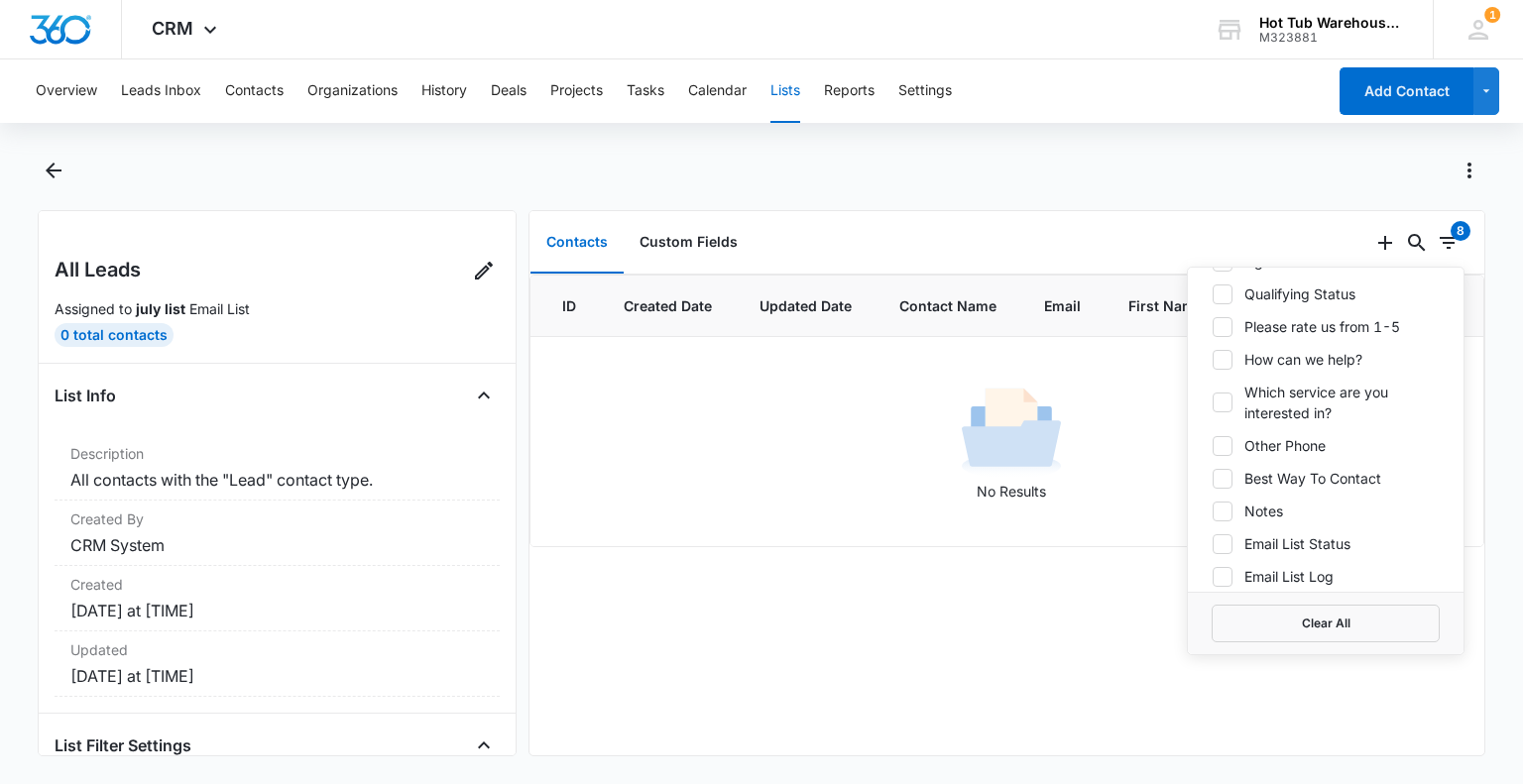 scroll, scrollTop: 906, scrollLeft: 0, axis: vertical 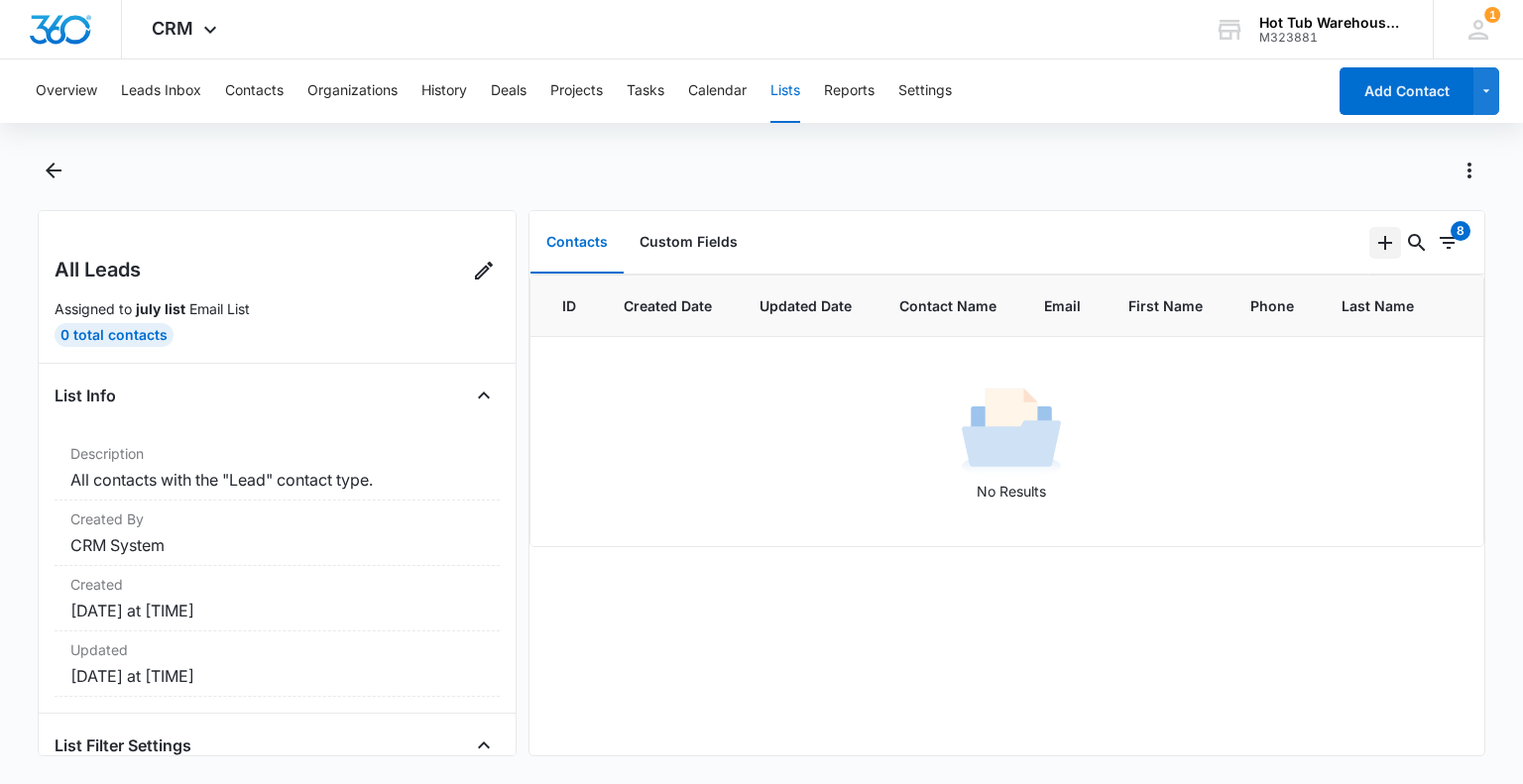 click 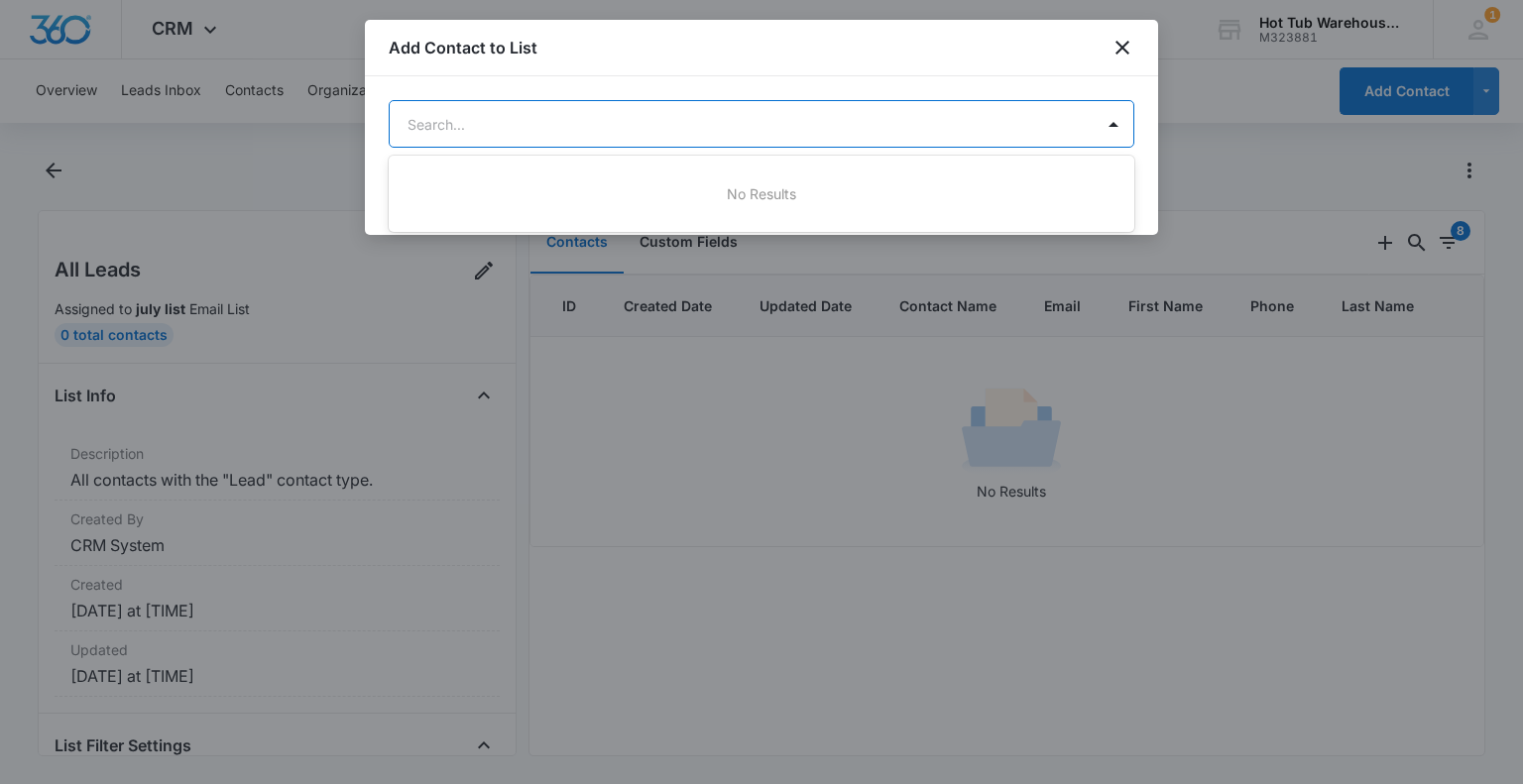 click on "CRM Apps Reputation Websites Forms CRM Email Social Shop Payments POS Content Ads Intelligence Files Brand Settings Hot Tub Warehouse LLC M323881 Your Accounts View All 1 km [NAME] [LAST] [EMAIL] My Profile 1 Notifications Support Logout Terms & Conditions   •   Privacy Policy Overview Leads Inbox Contacts Organizations History Deals Projects Tasks Calendar Lists Reports Settings Add Contact All Leads Assigned to   july list   Email List 0 Total Contacts List Info Description All contacts with the "Lead" contact type.  Created By CRM System Created [DATE] at [TIME] Updated [DATE] at [TIME] List Filter Settings Include contacts with these types Include contacts with these statuses Assigned To Any User Contacts Custom Fields 0 8 ID Created Date Updated Date Contact Name Email First Name Phone Last Name No Results
Add Contact to List Search...   Cancel Submit No Results" at bounding box center (762, 392) 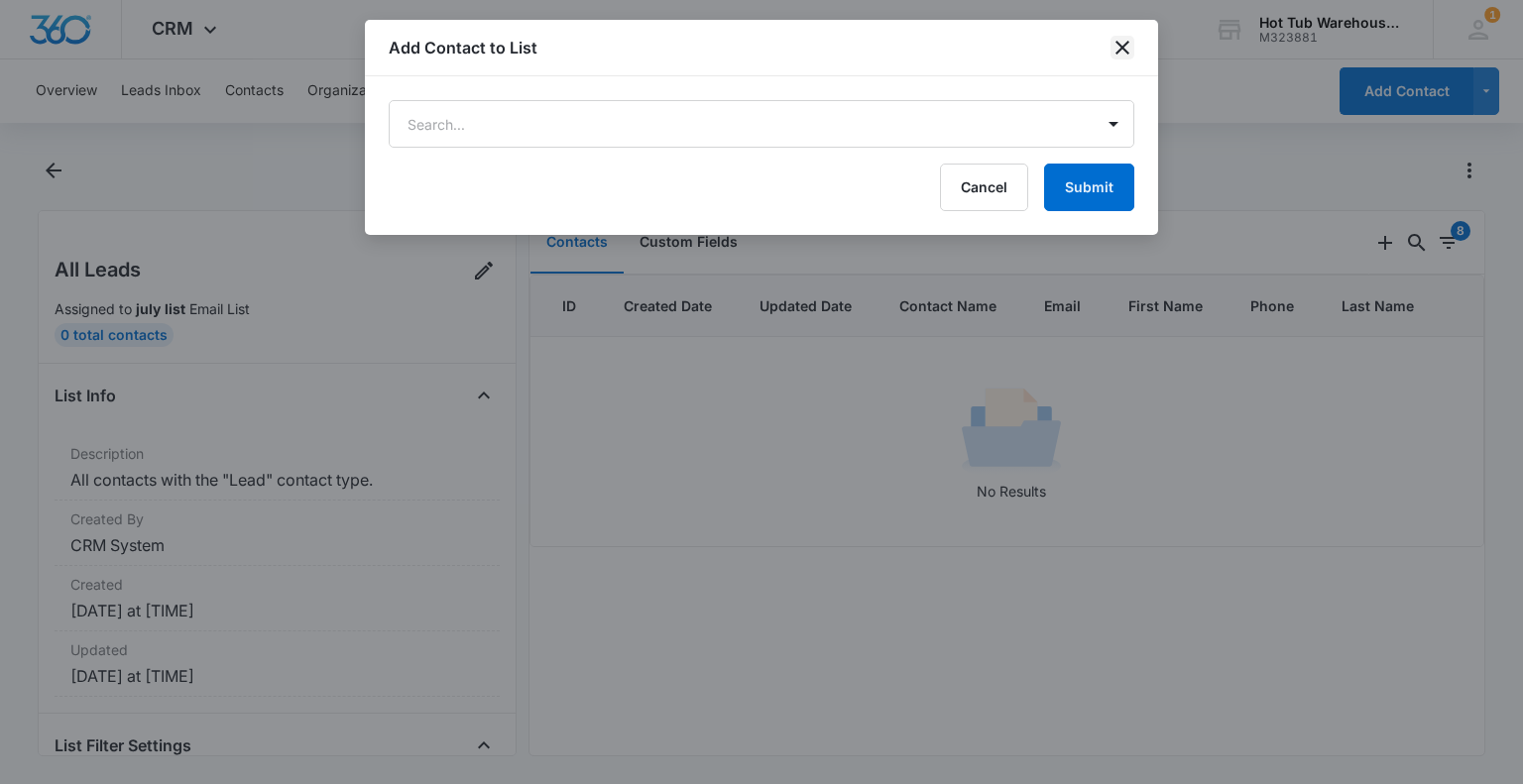 click 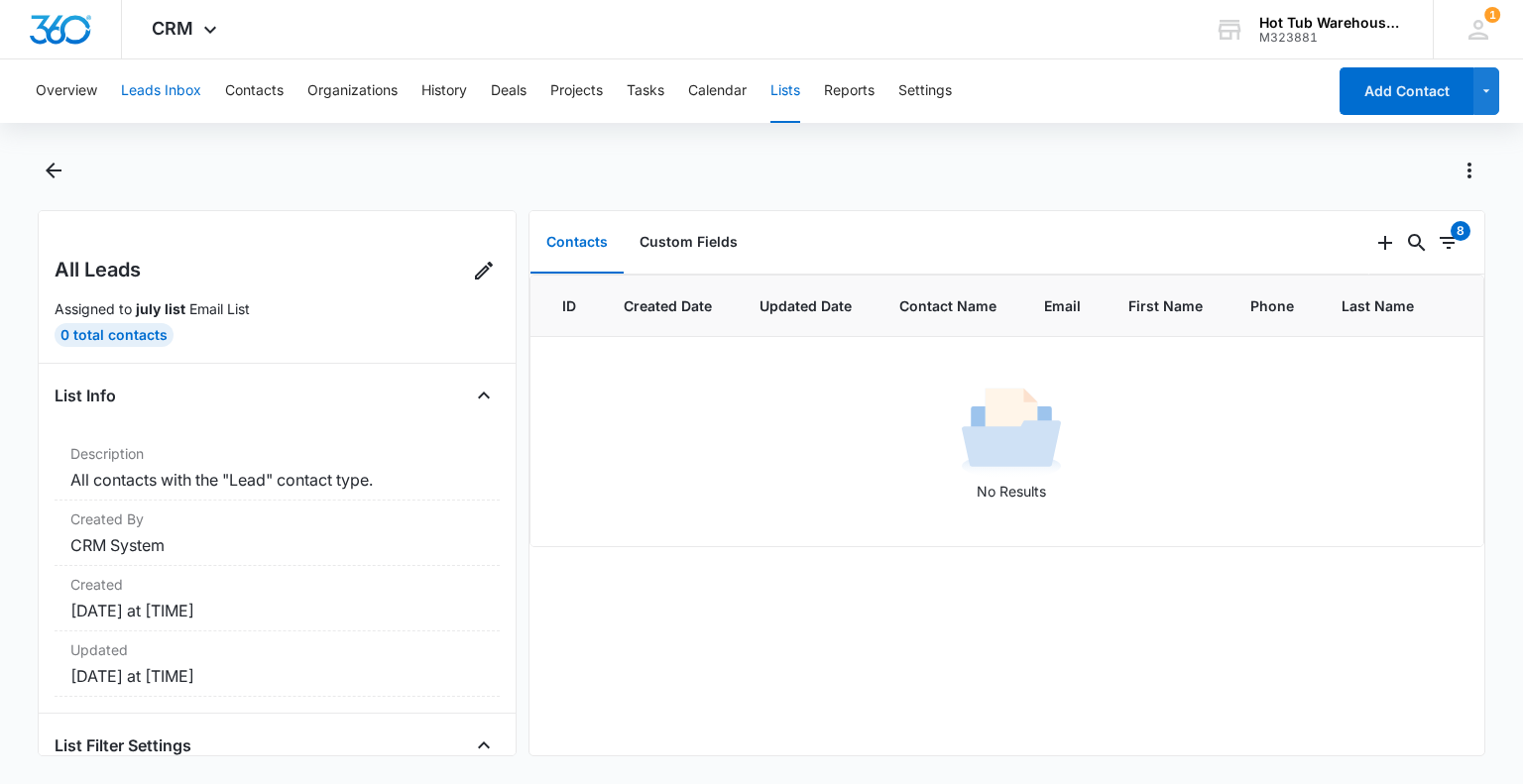click on "Leads Inbox" at bounding box center [161, 91] 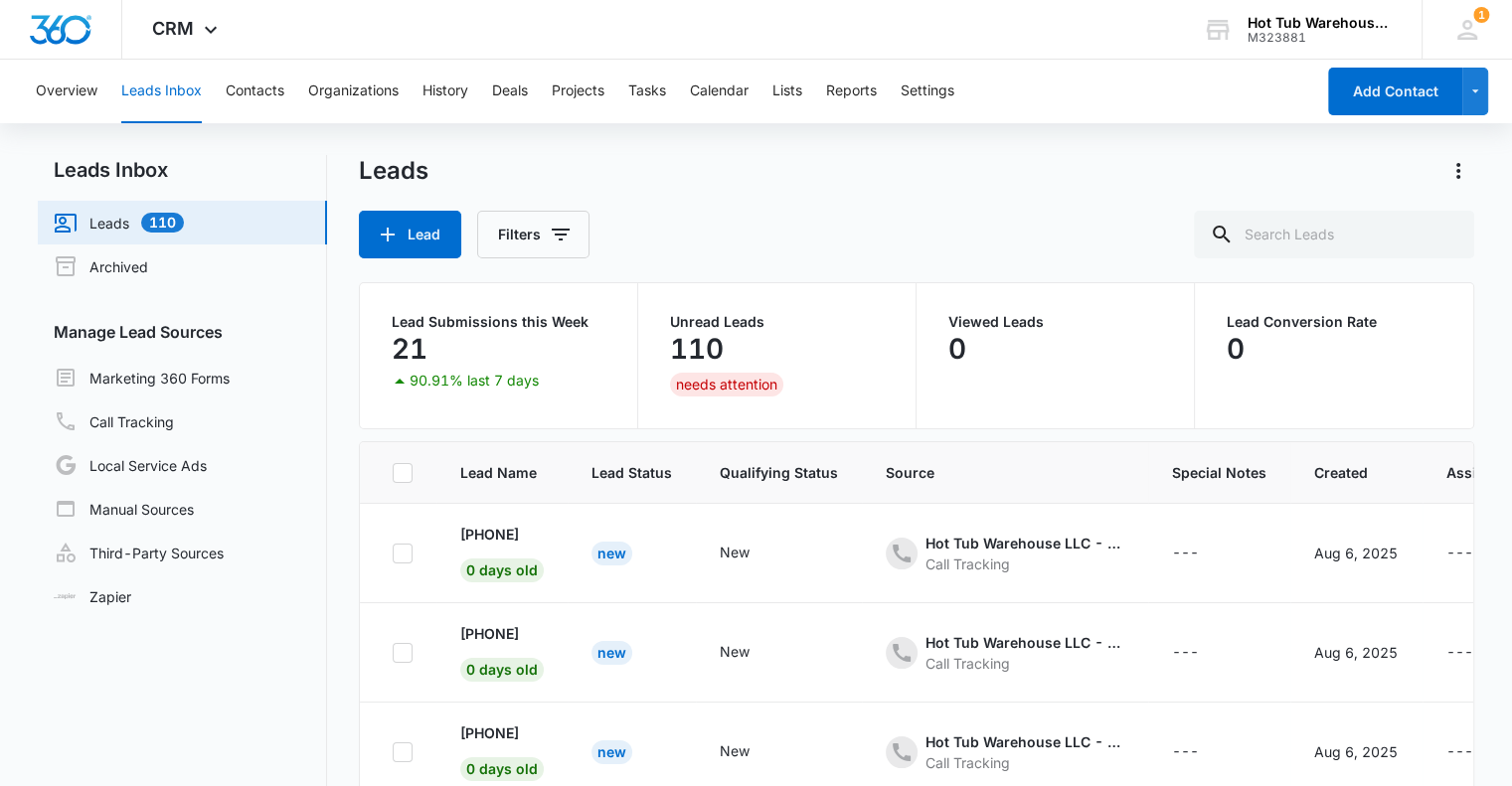 click on "Leads Inbox" at bounding box center (161, 91) 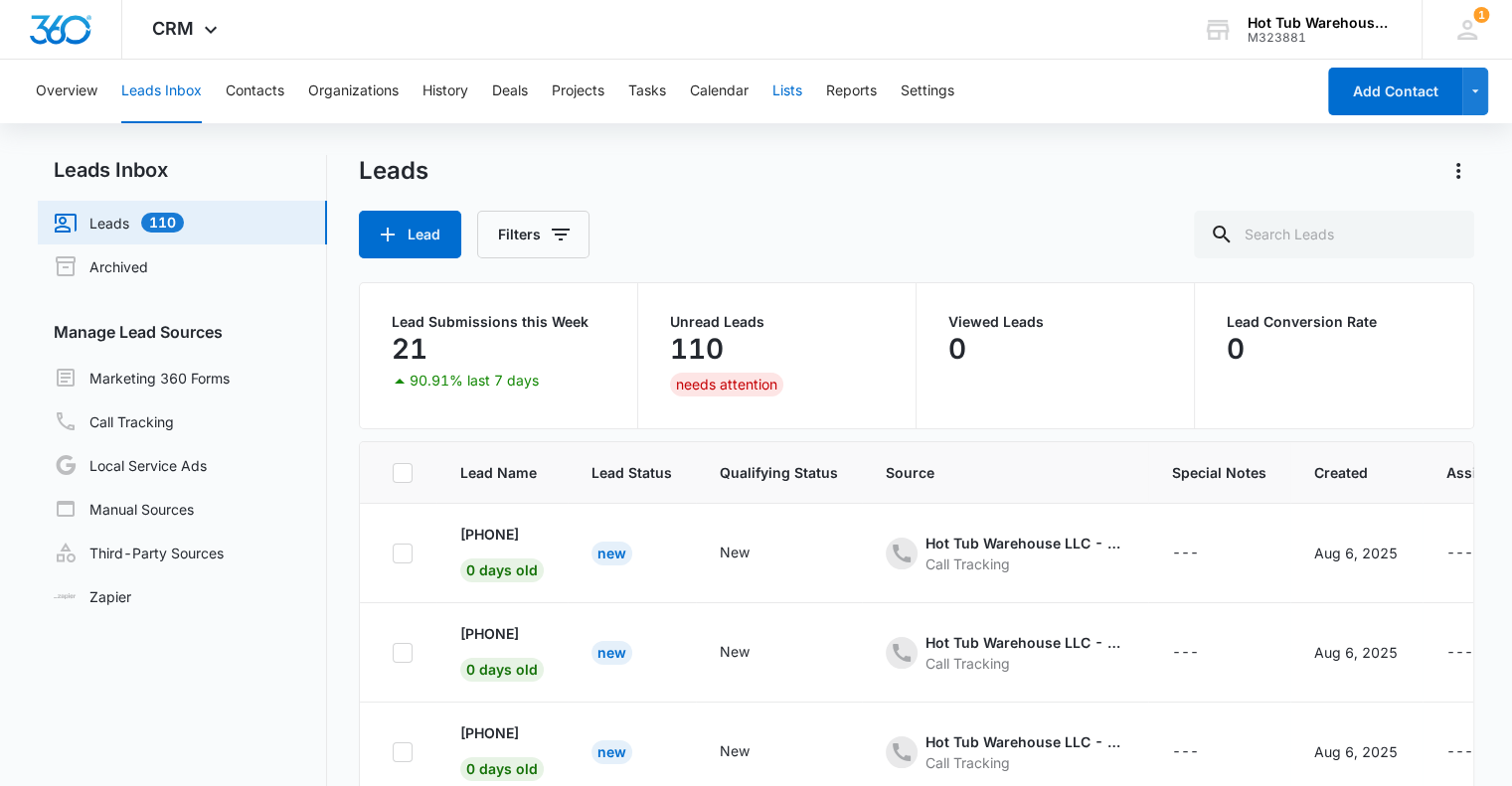 click on "Lists" at bounding box center (787, 91) 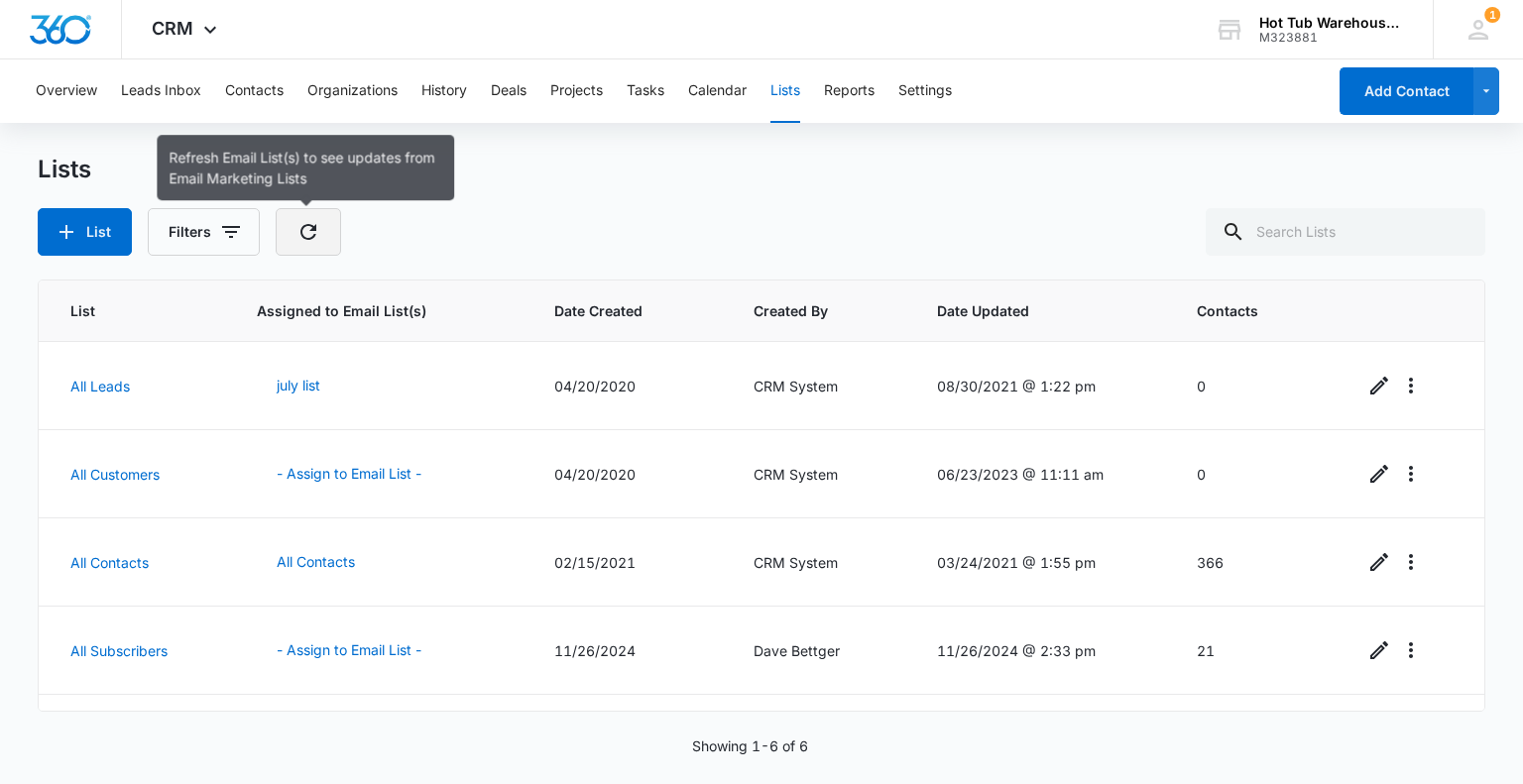 click 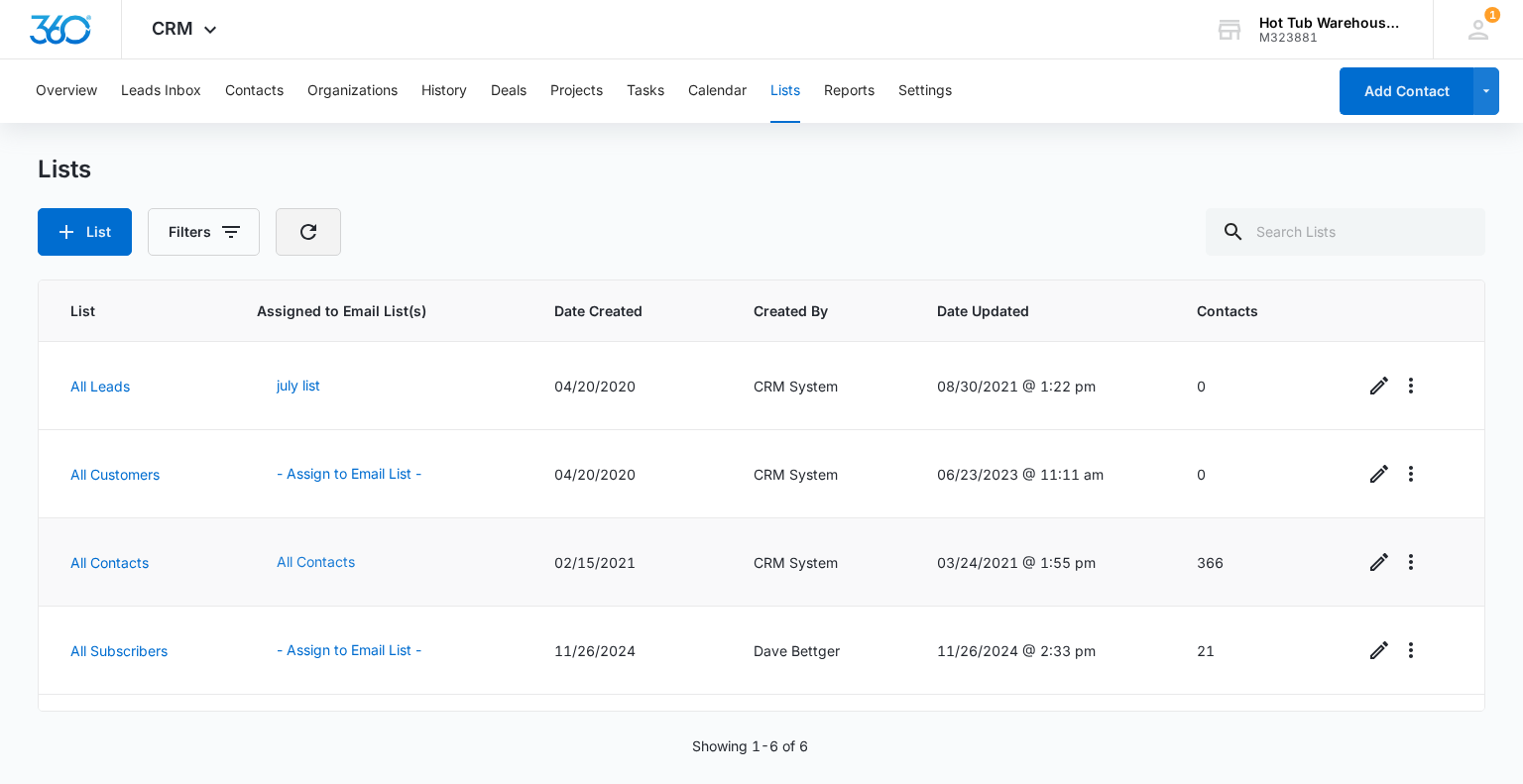 click on "All Contacts" at bounding box center (315, 562) 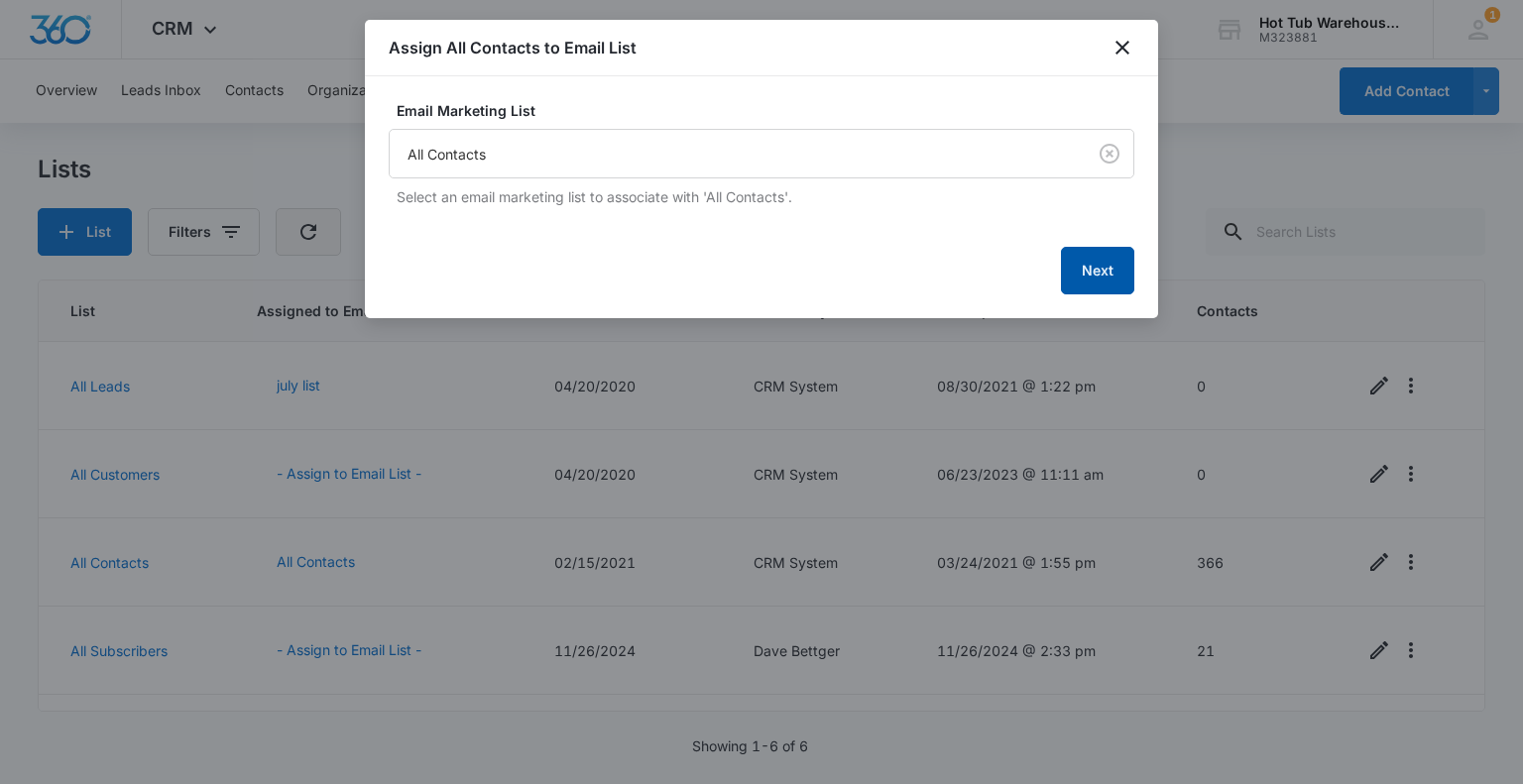 click on "Next" at bounding box center [1098, 271] 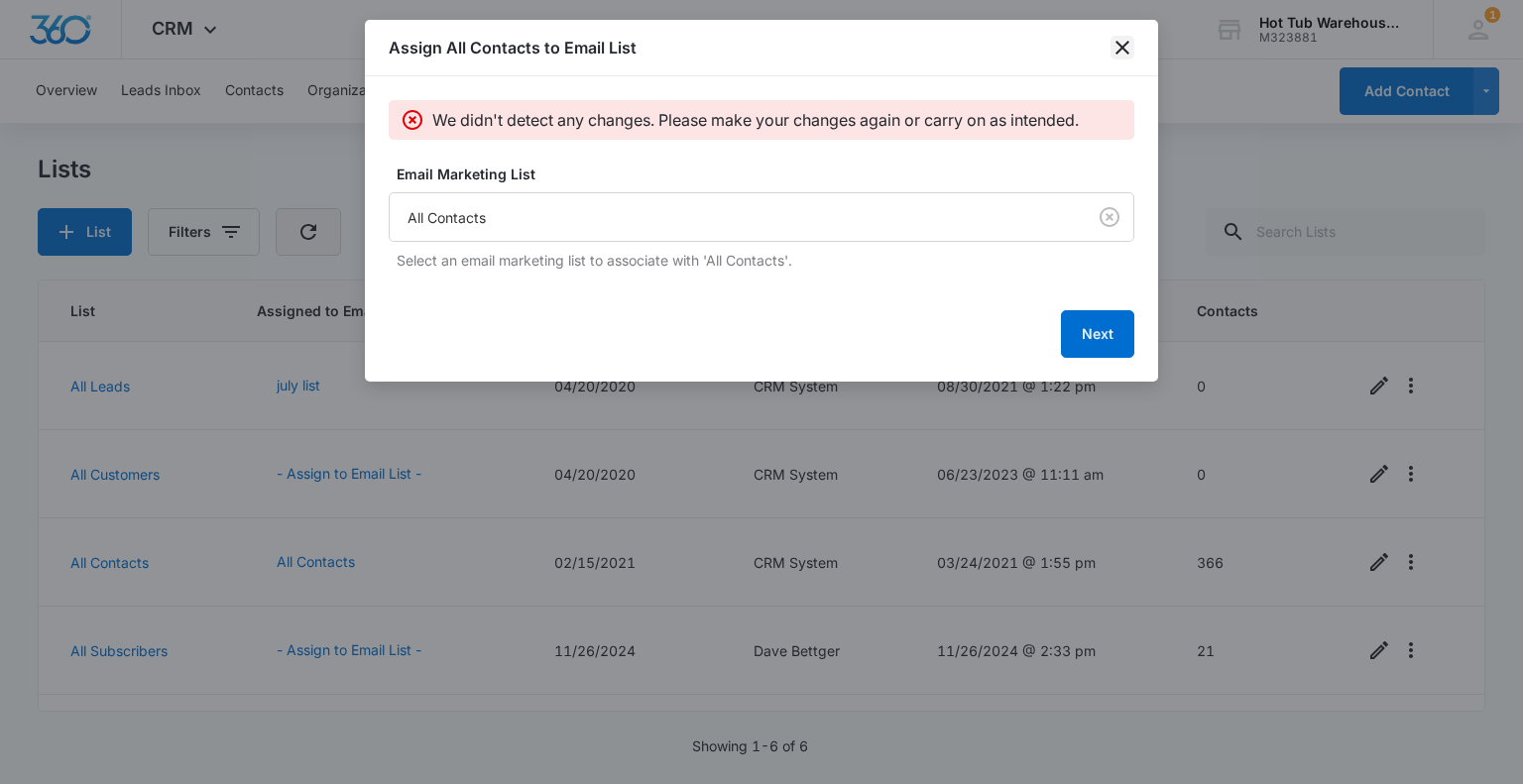 click 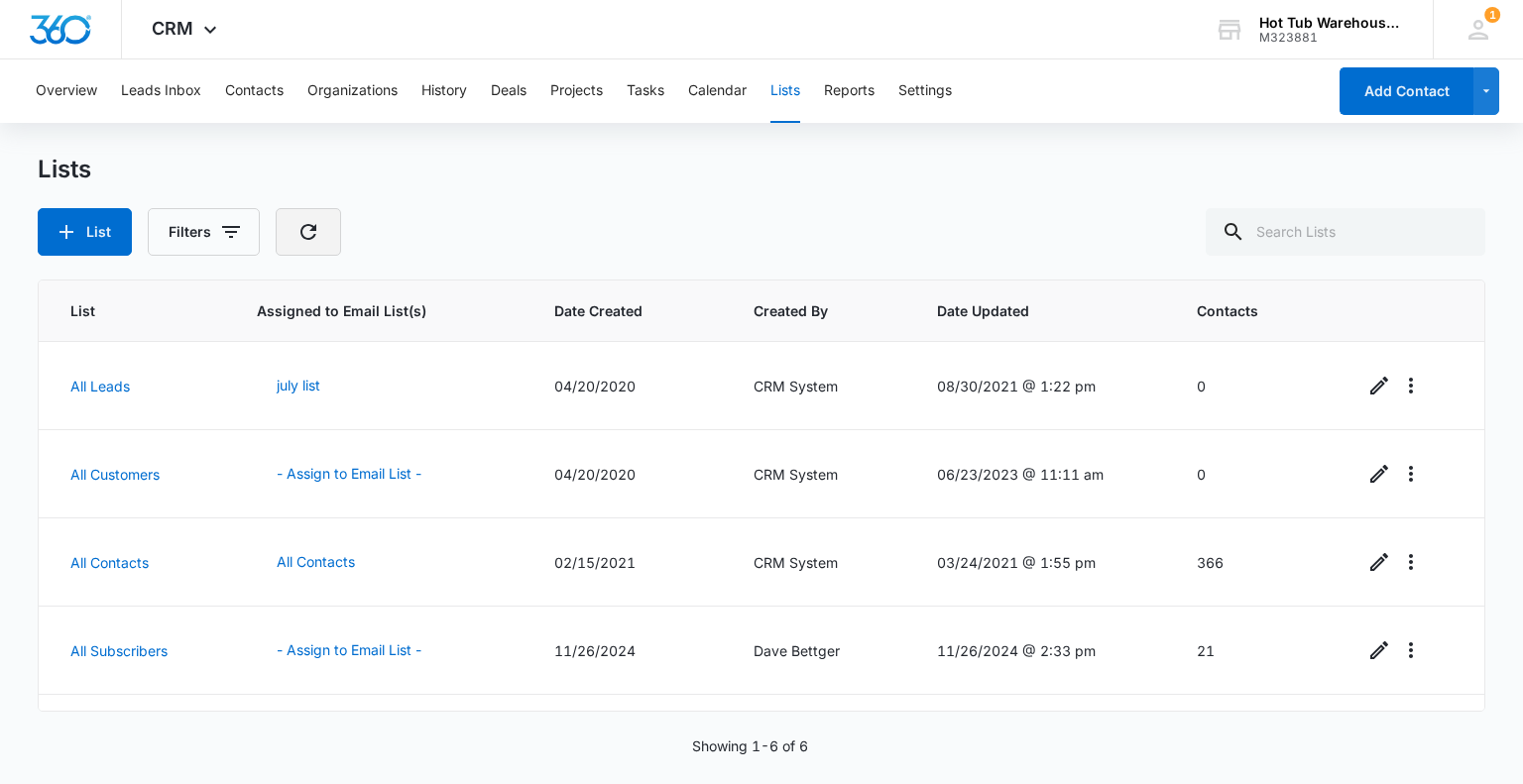 click on "Lists" at bounding box center [785, 91] 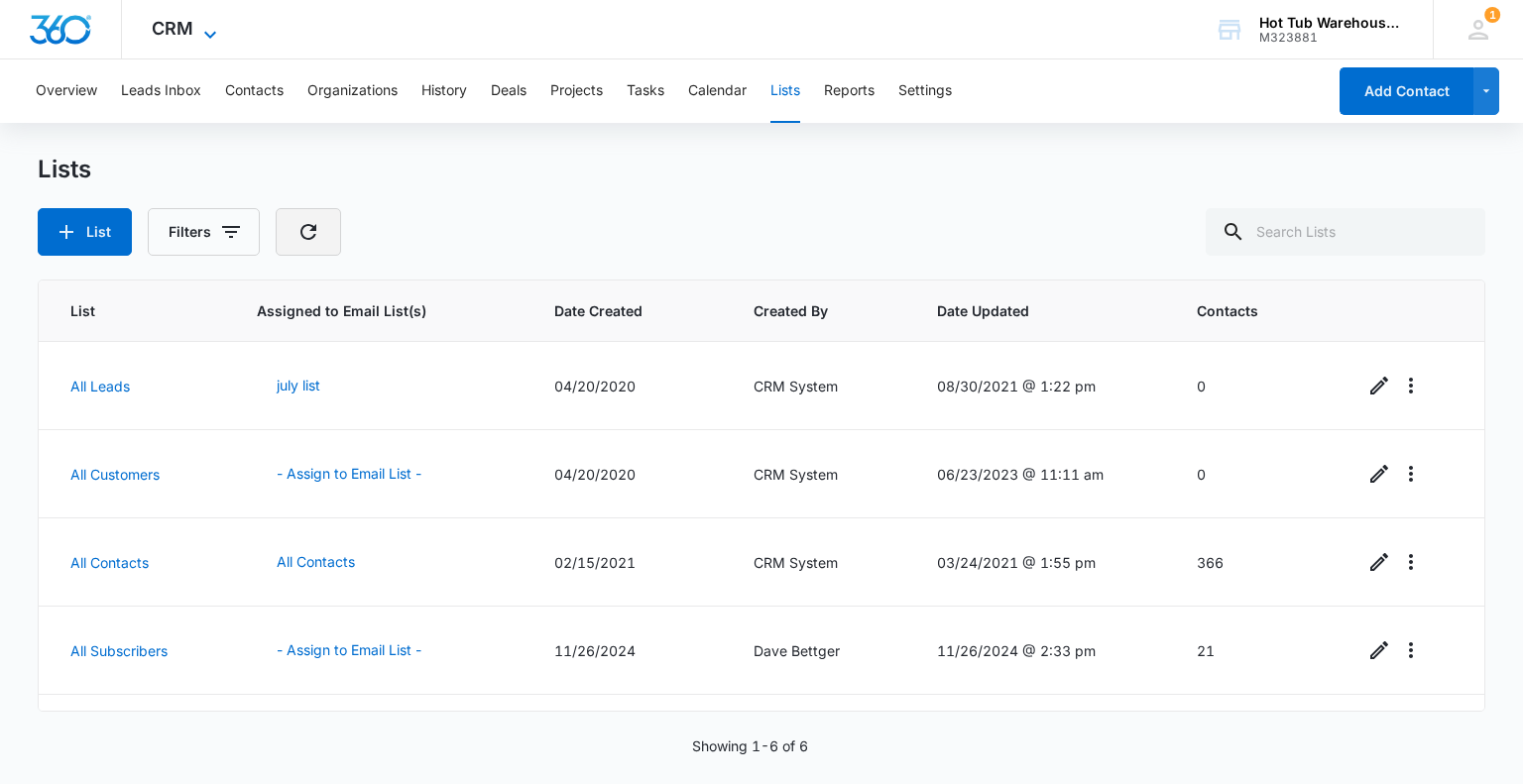 click on "CRM" at bounding box center [173, 28] 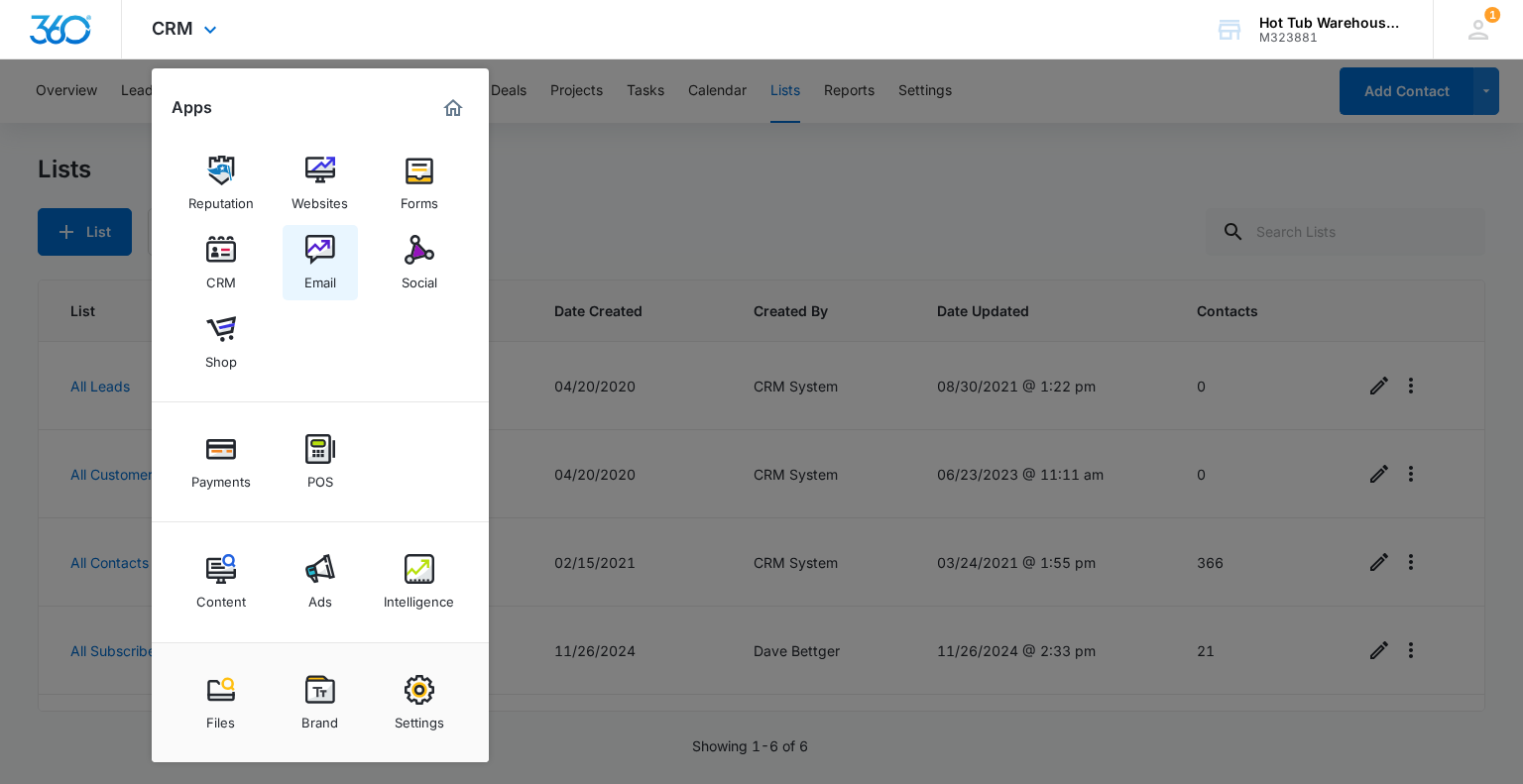 click at bounding box center (320, 250) 